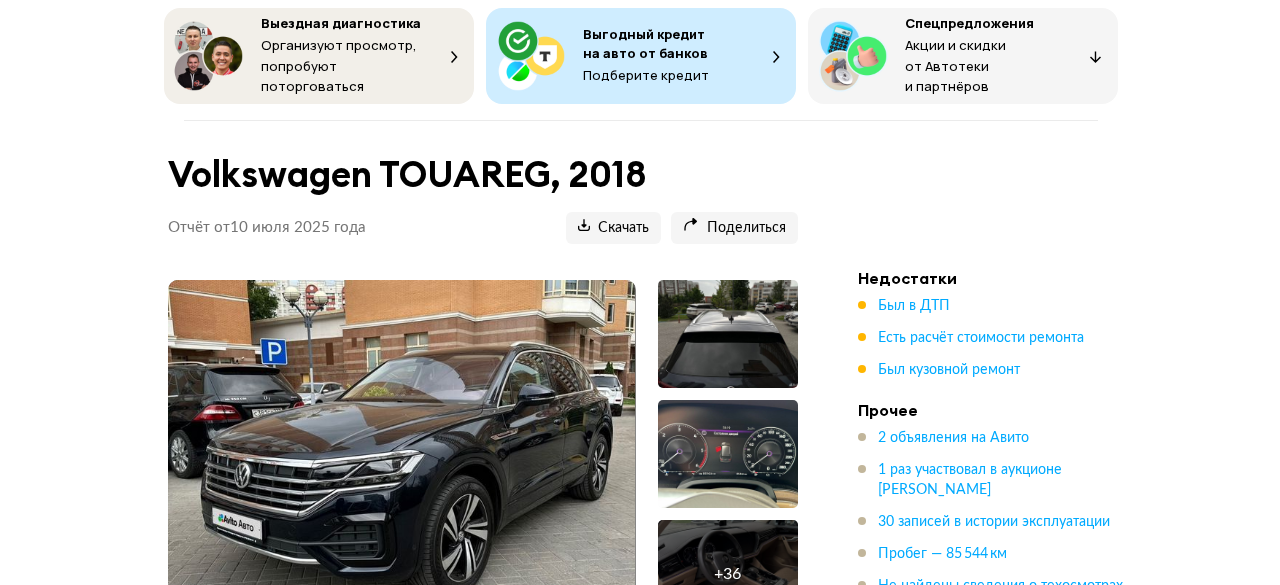 scroll, scrollTop: 200, scrollLeft: 0, axis: vertical 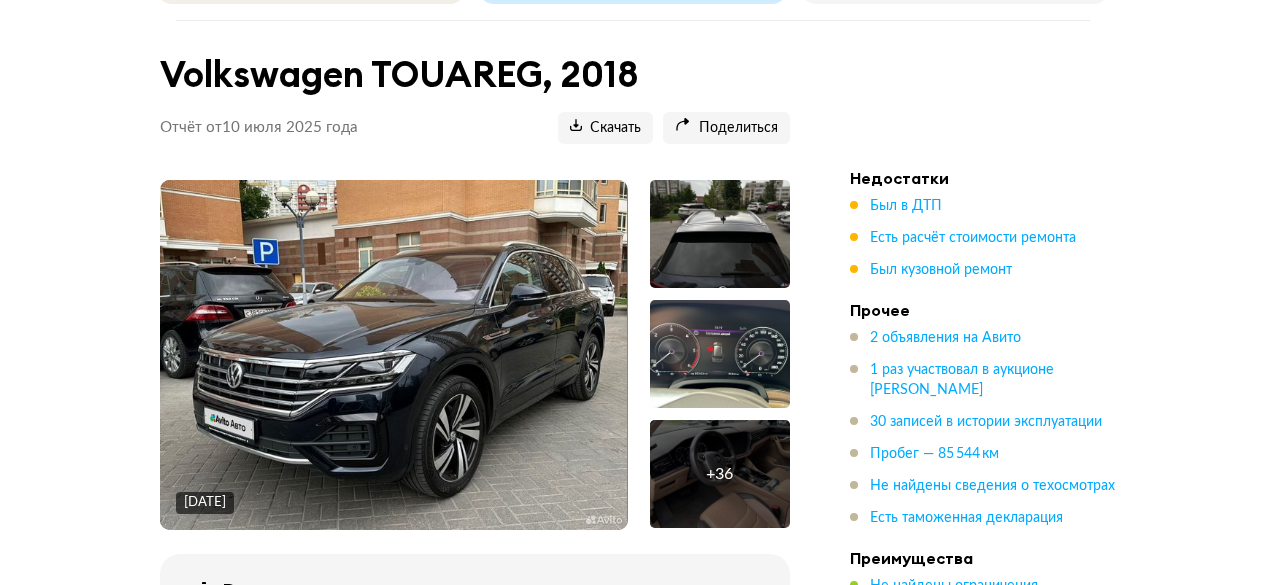 click at bounding box center (393, 355) 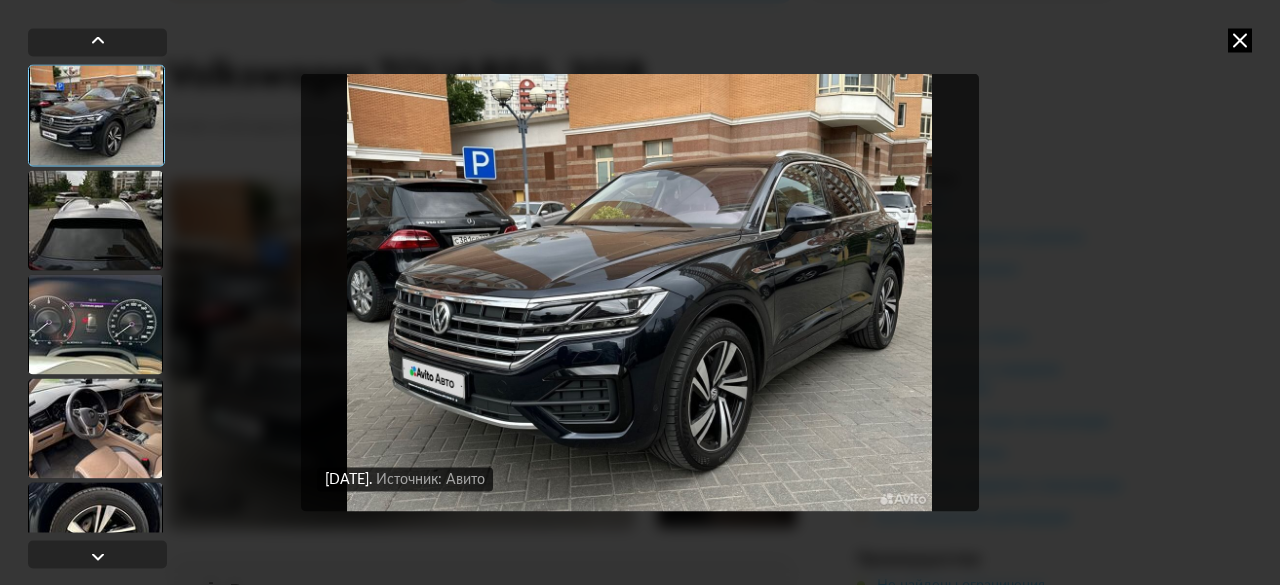 click at bounding box center (95, 220) 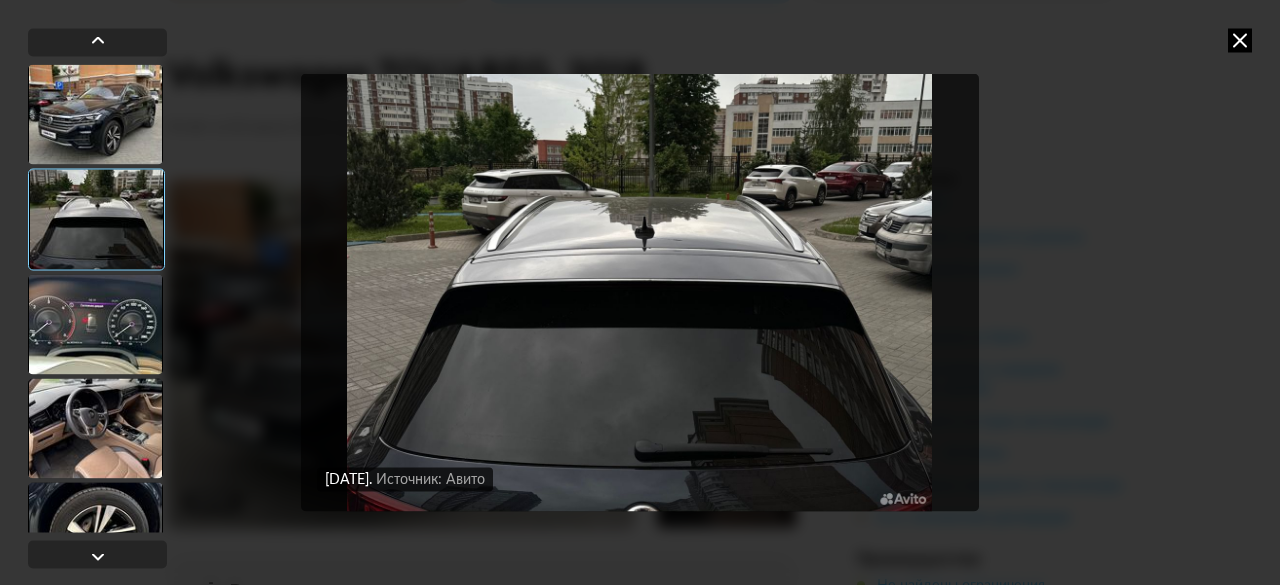 click at bounding box center [95, 324] 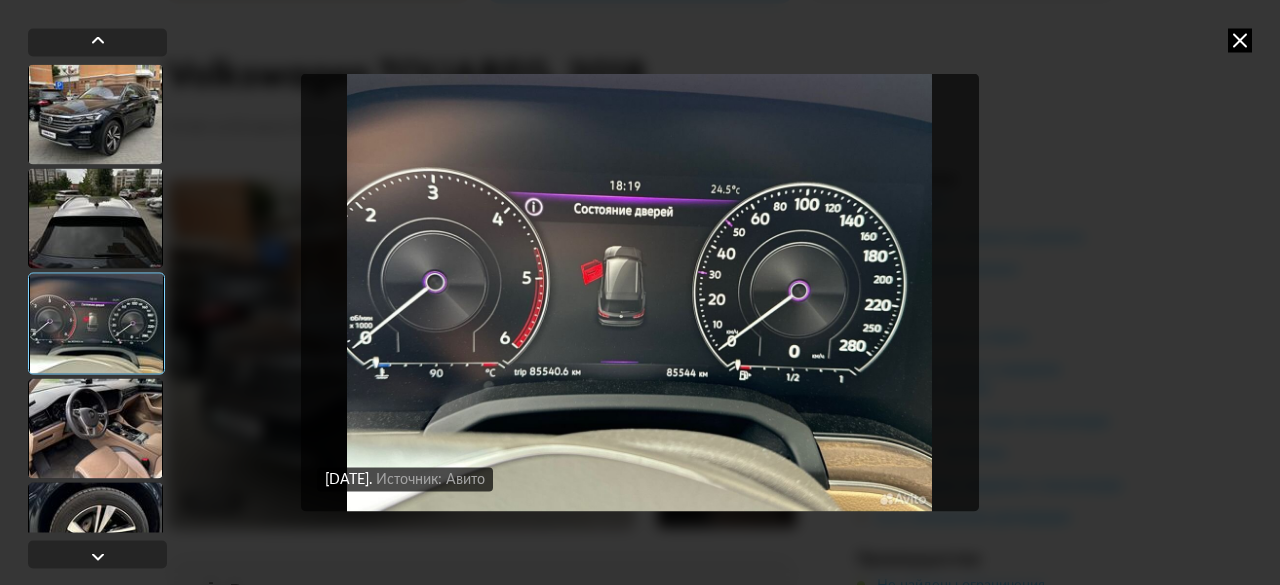 click at bounding box center [95, 428] 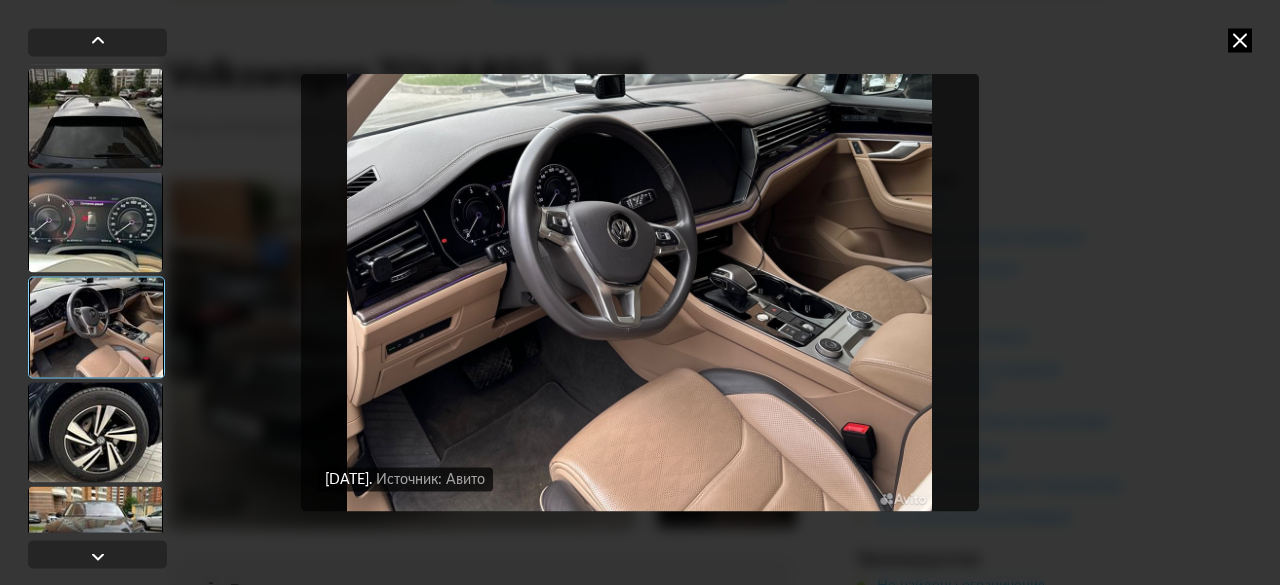 scroll, scrollTop: 200, scrollLeft: 0, axis: vertical 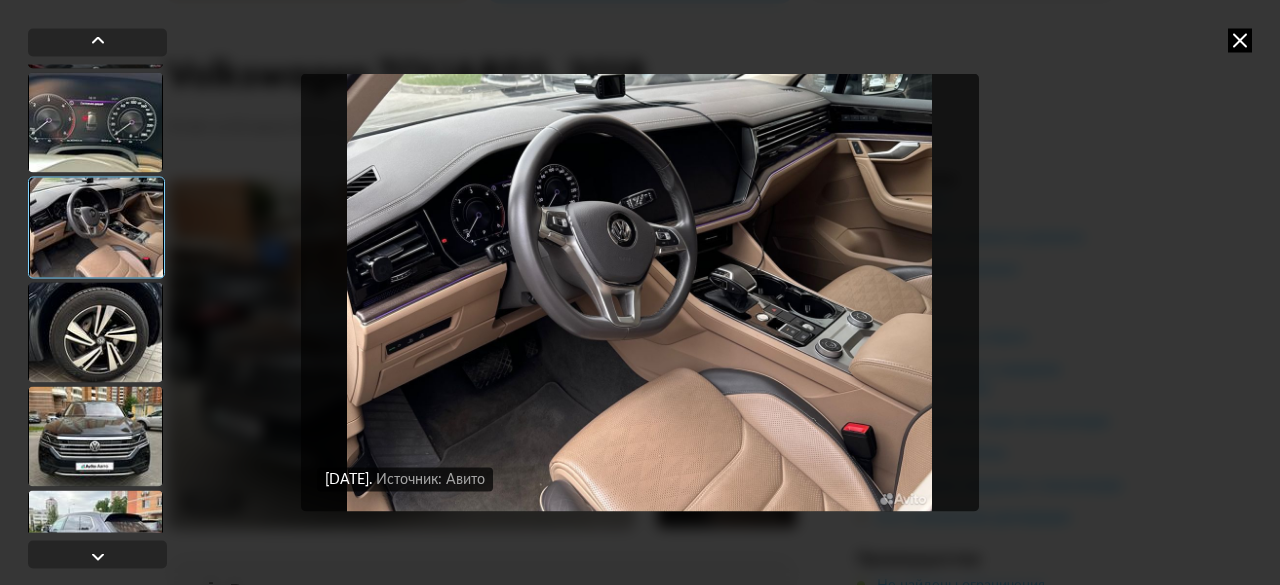 click at bounding box center (95, 332) 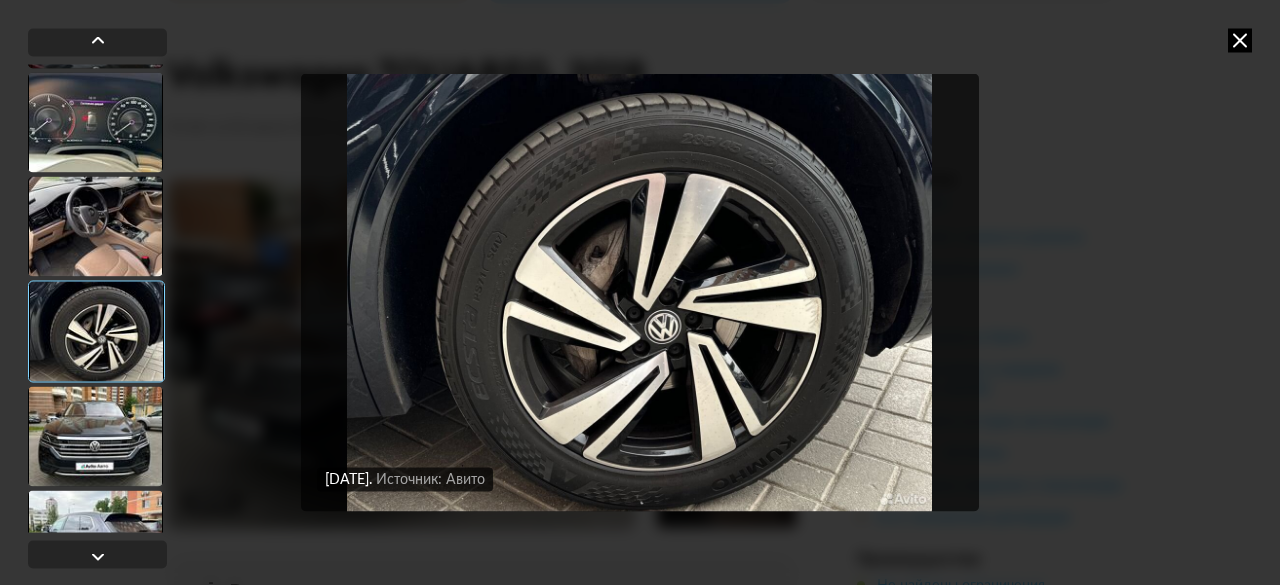 click at bounding box center (95, 436) 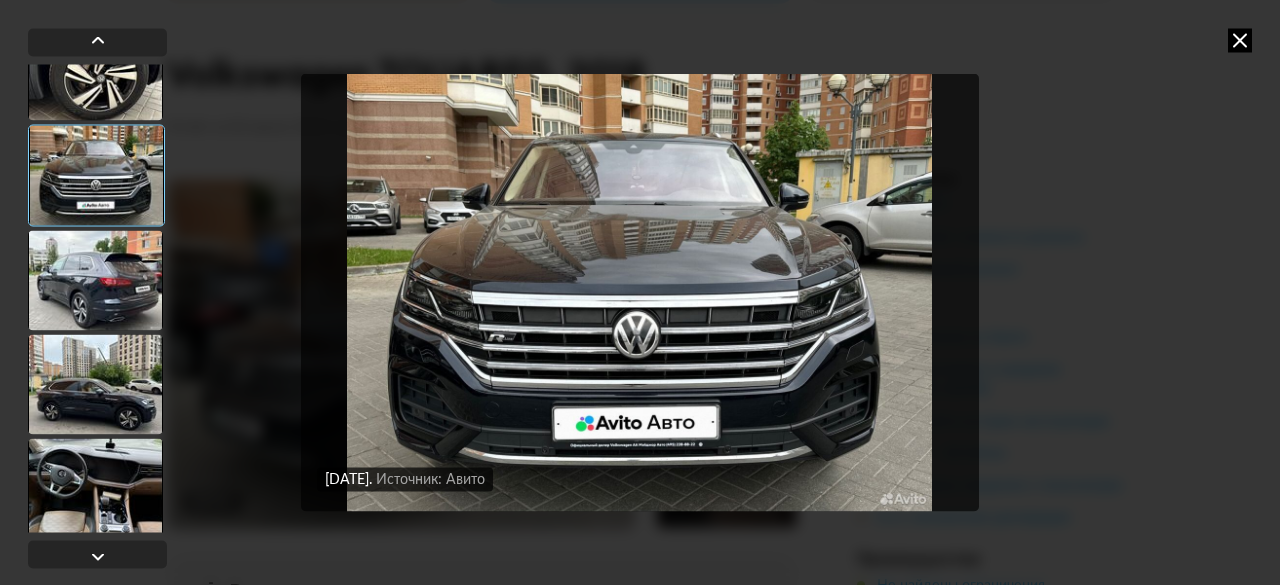 scroll, scrollTop: 600, scrollLeft: 0, axis: vertical 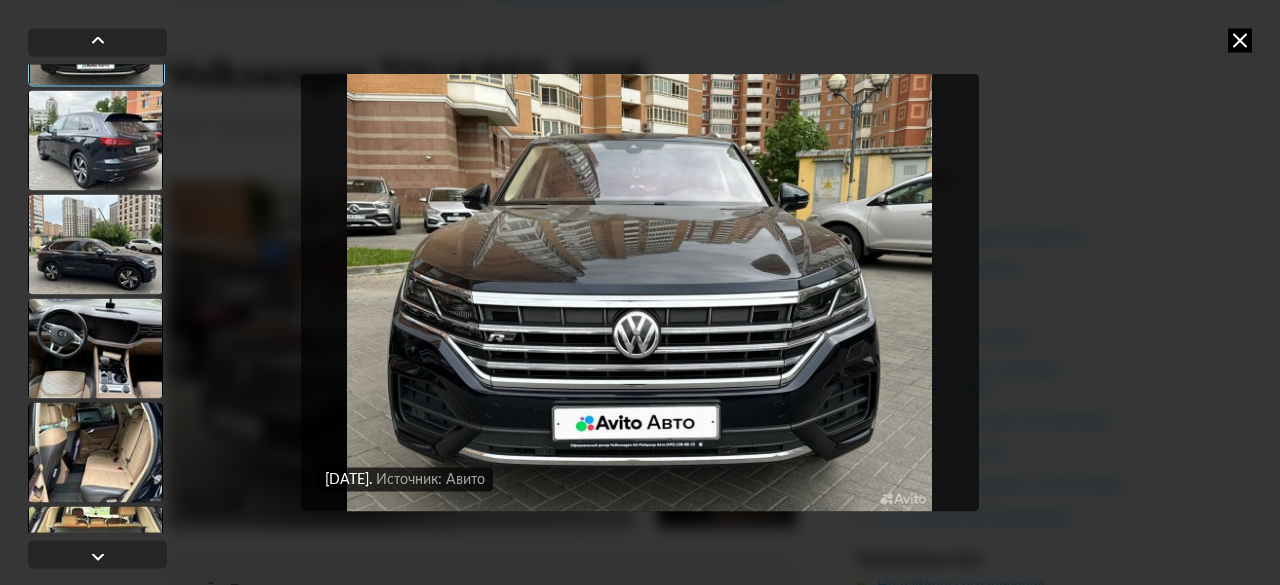click at bounding box center (95, 140) 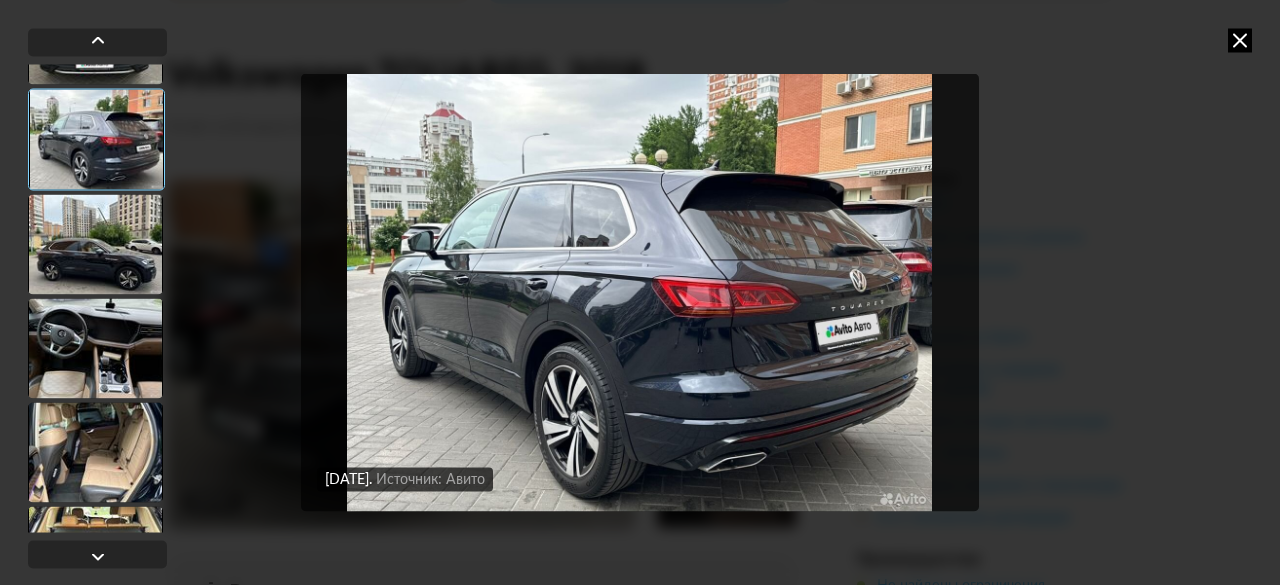 click at bounding box center [95, 348] 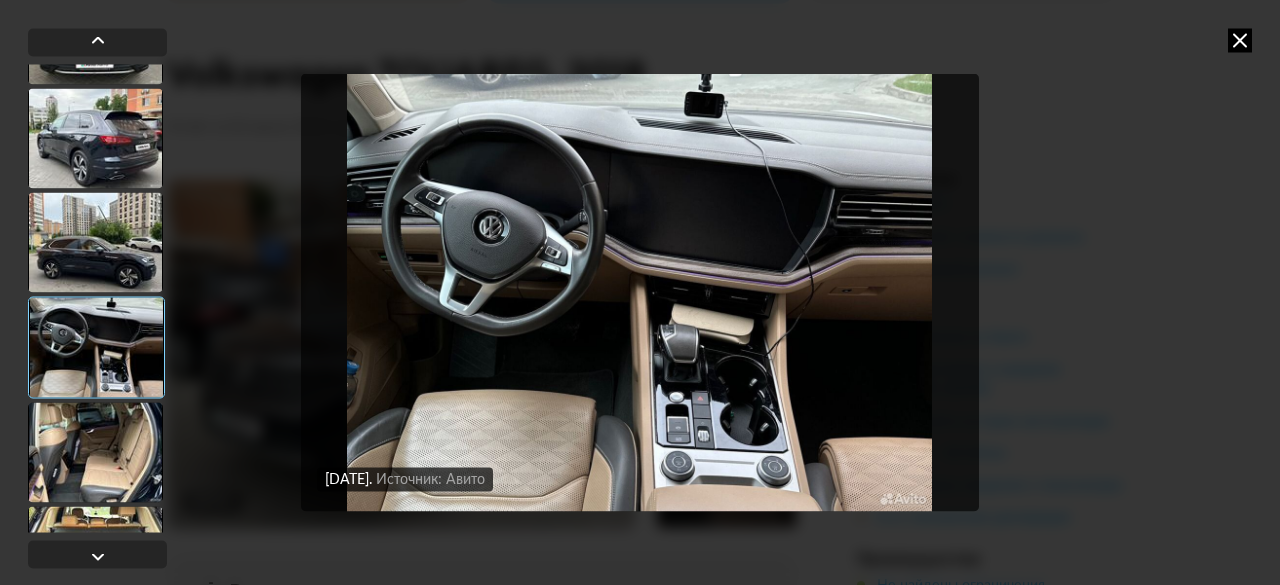 click at bounding box center (95, 452) 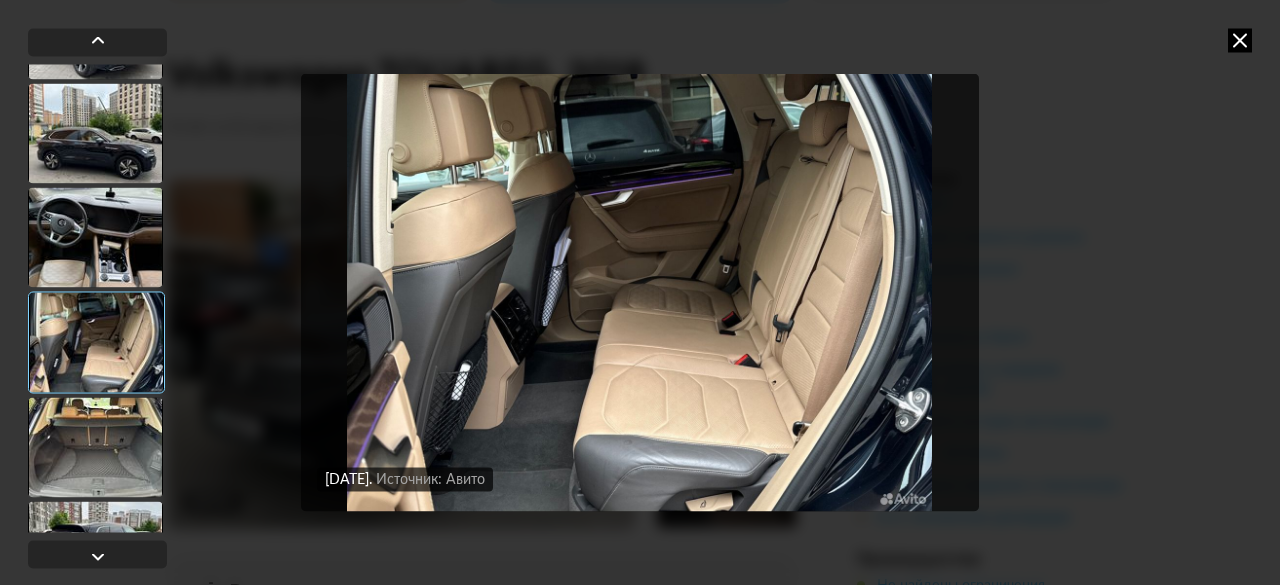 scroll, scrollTop: 900, scrollLeft: 0, axis: vertical 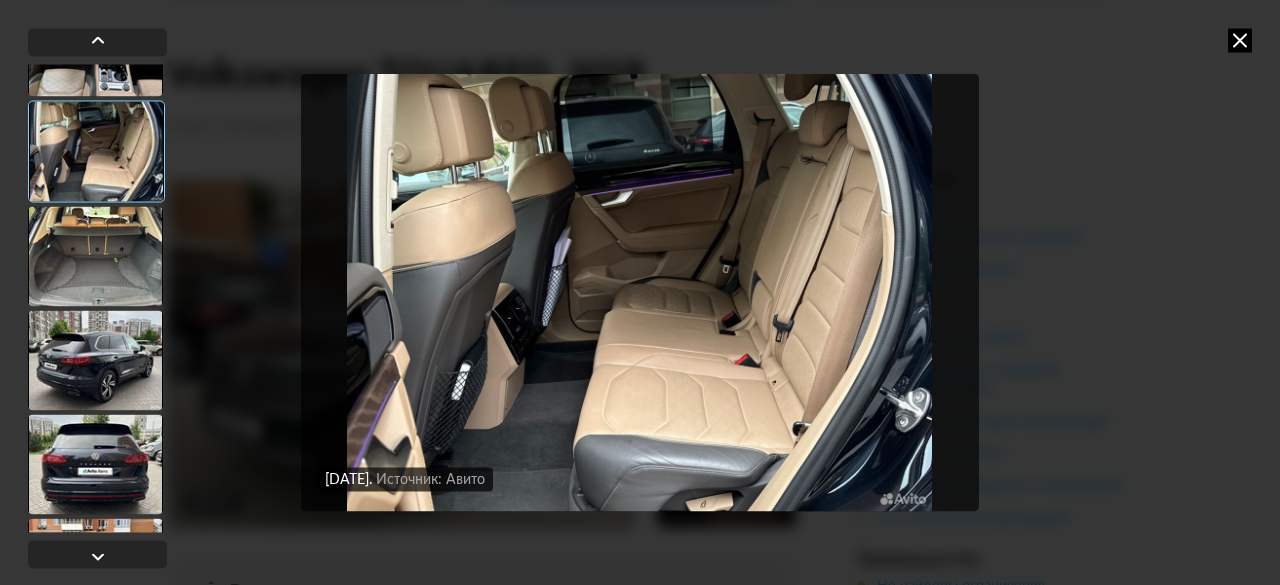 click at bounding box center (95, 256) 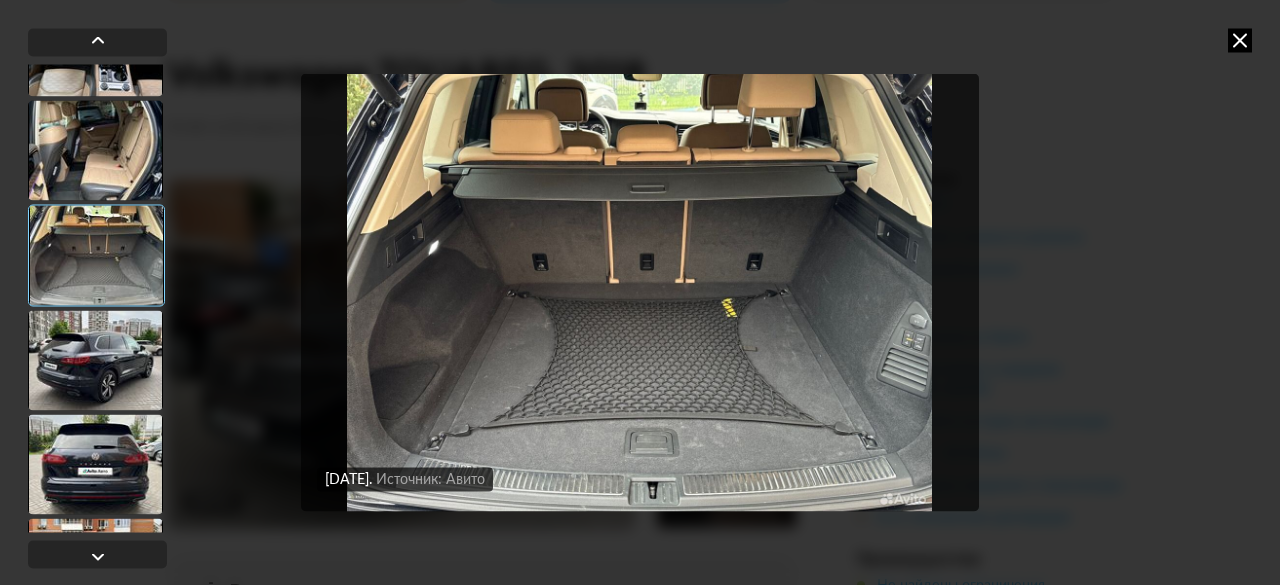 click at bounding box center [95, 360] 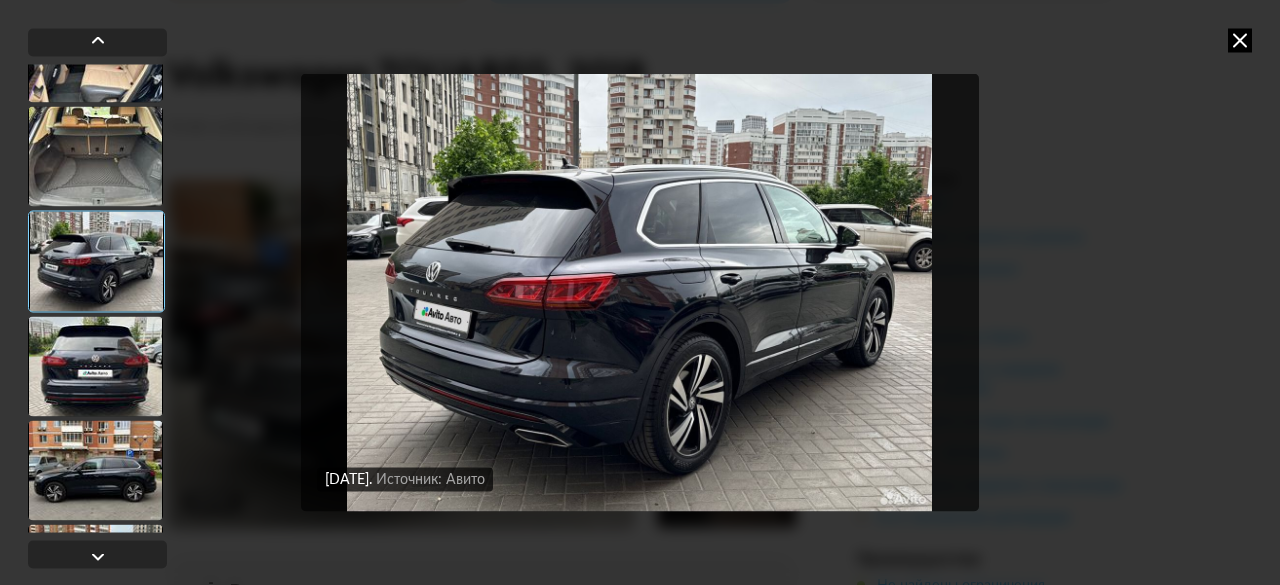 scroll, scrollTop: 1000, scrollLeft: 0, axis: vertical 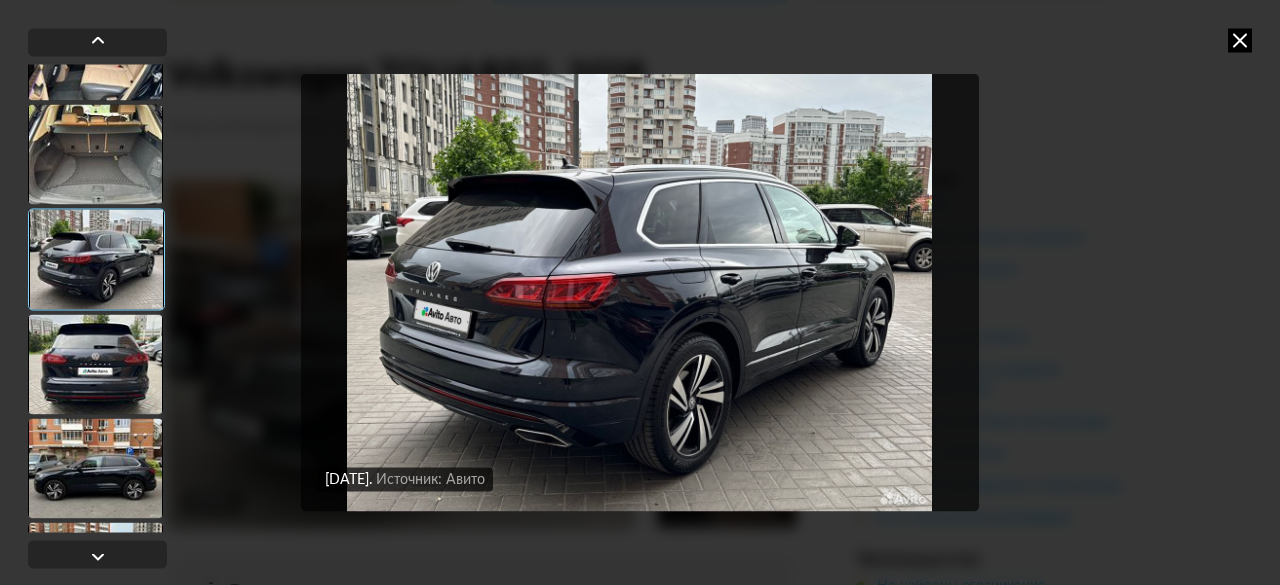 click at bounding box center (95, 364) 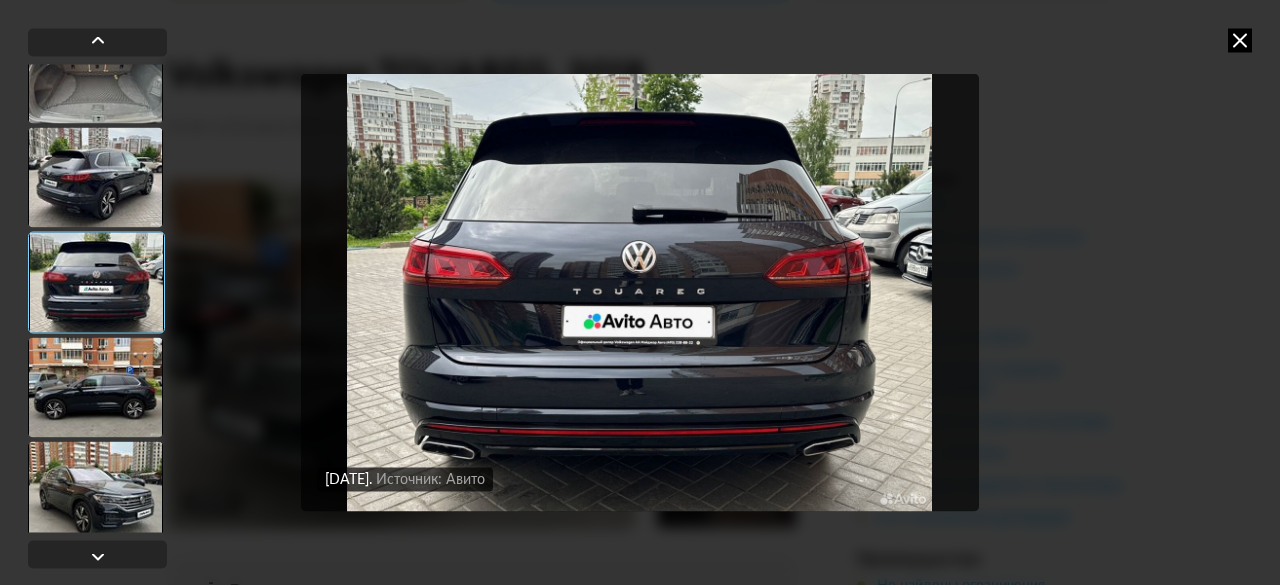 scroll, scrollTop: 1100, scrollLeft: 0, axis: vertical 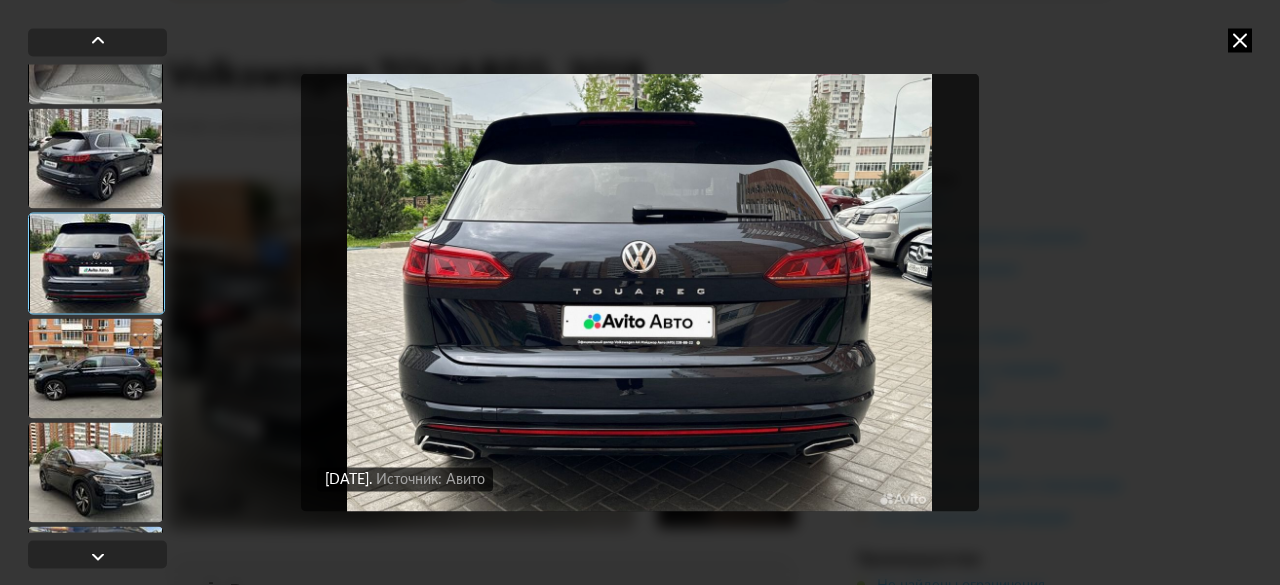 click at bounding box center [95, 368] 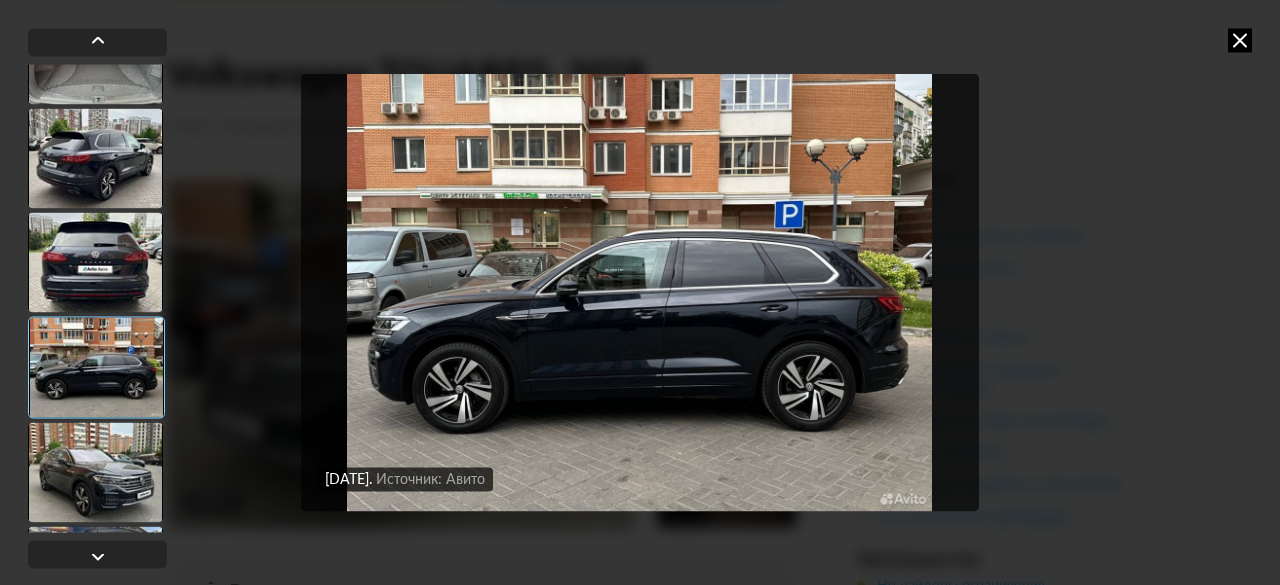 scroll, scrollTop: 1200, scrollLeft: 0, axis: vertical 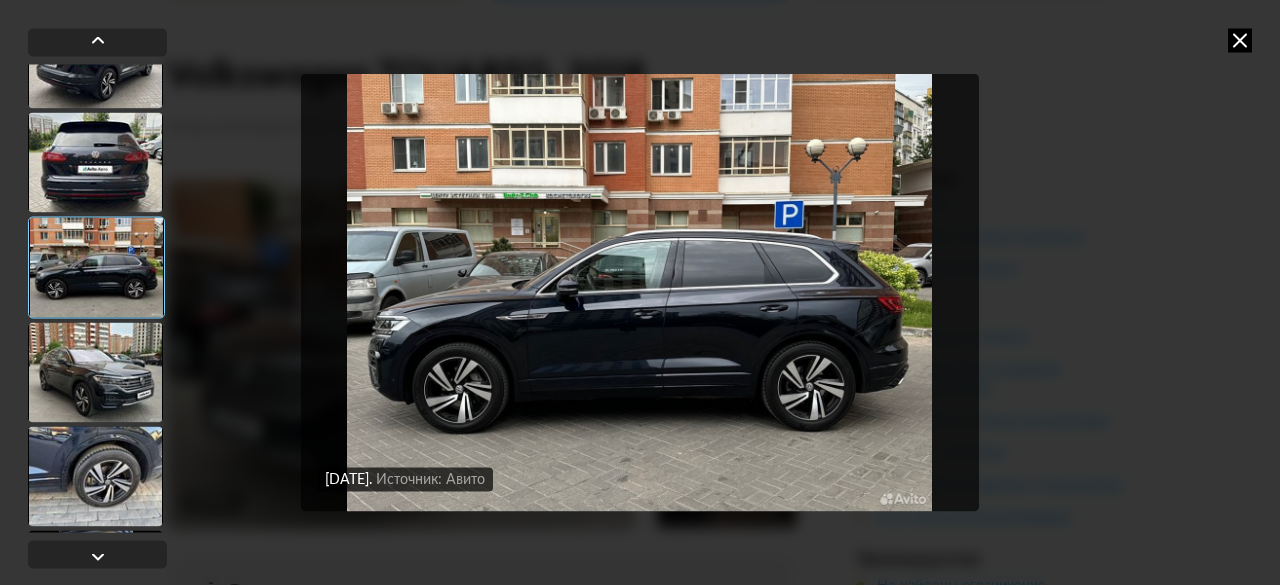 click at bounding box center [95, 372] 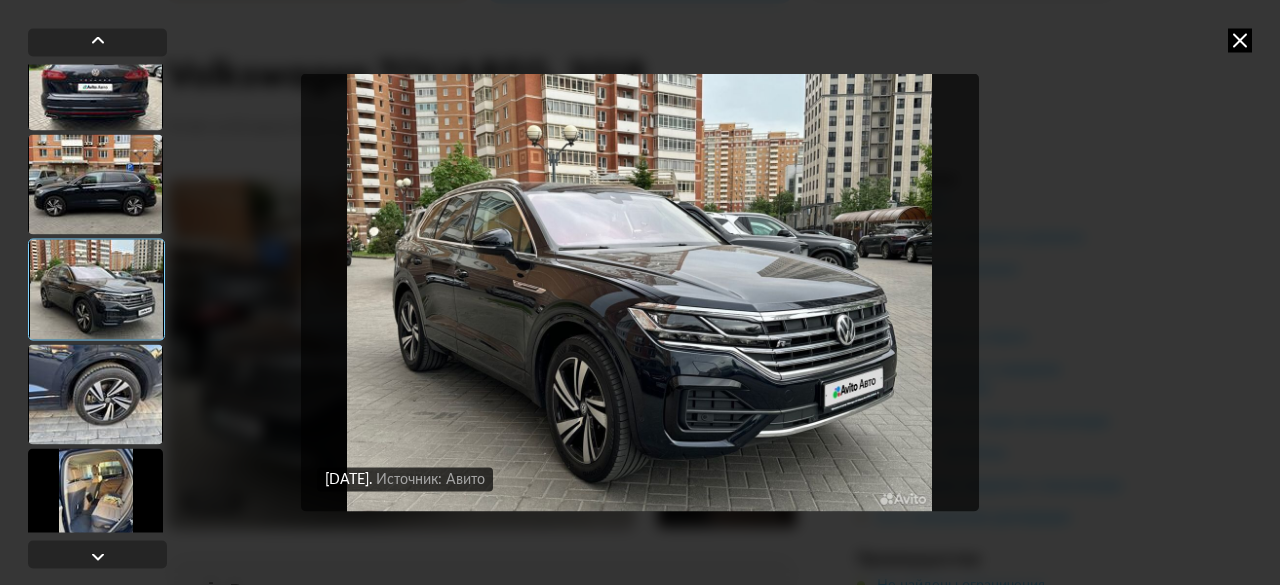 scroll, scrollTop: 1300, scrollLeft: 0, axis: vertical 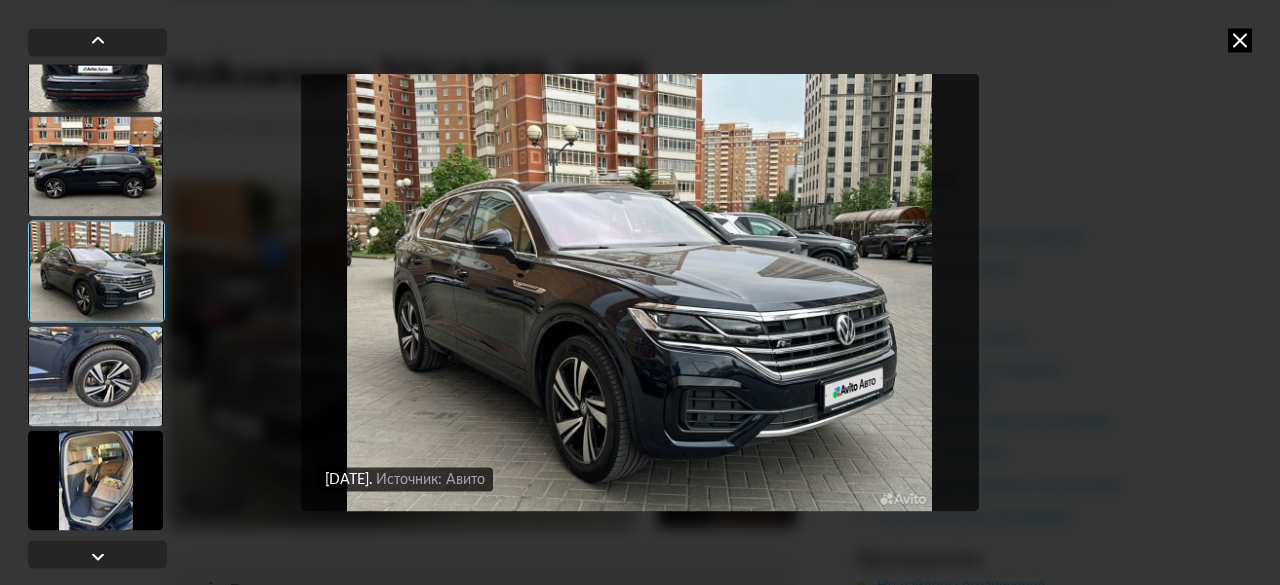 click at bounding box center [95, 376] 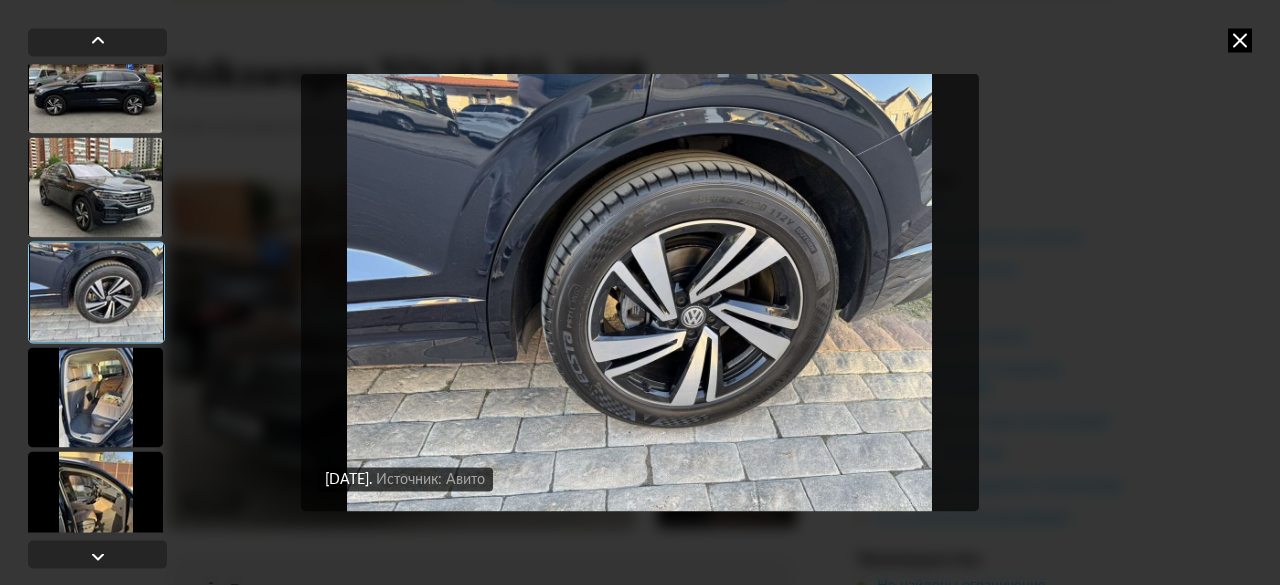 scroll, scrollTop: 1400, scrollLeft: 0, axis: vertical 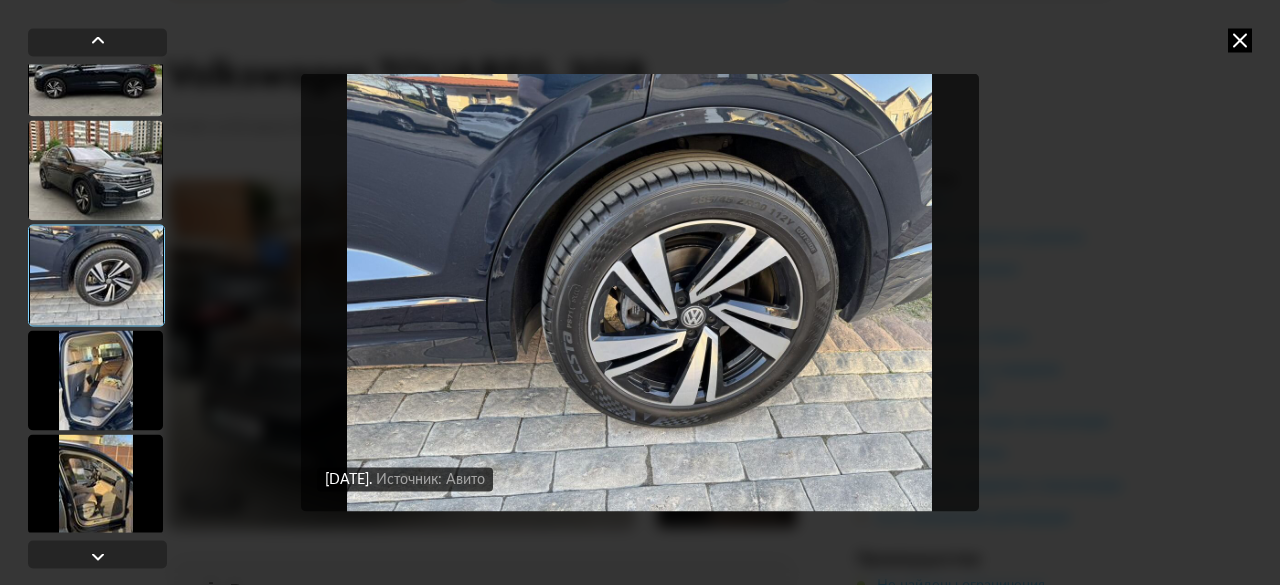 click at bounding box center (95, 380) 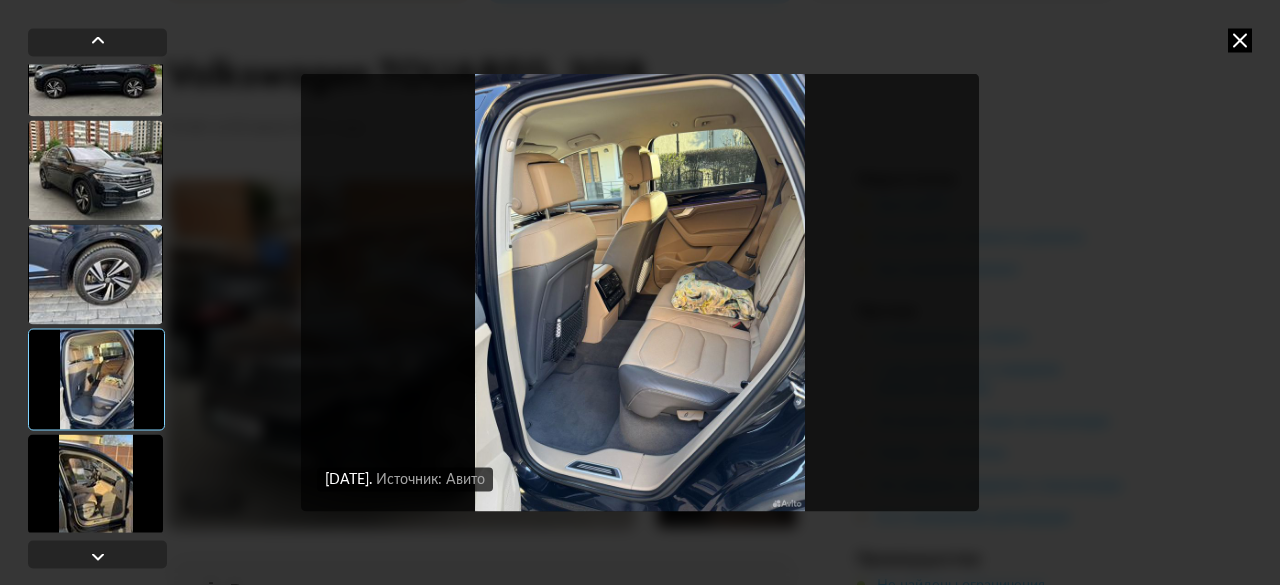 scroll, scrollTop: 1500, scrollLeft: 0, axis: vertical 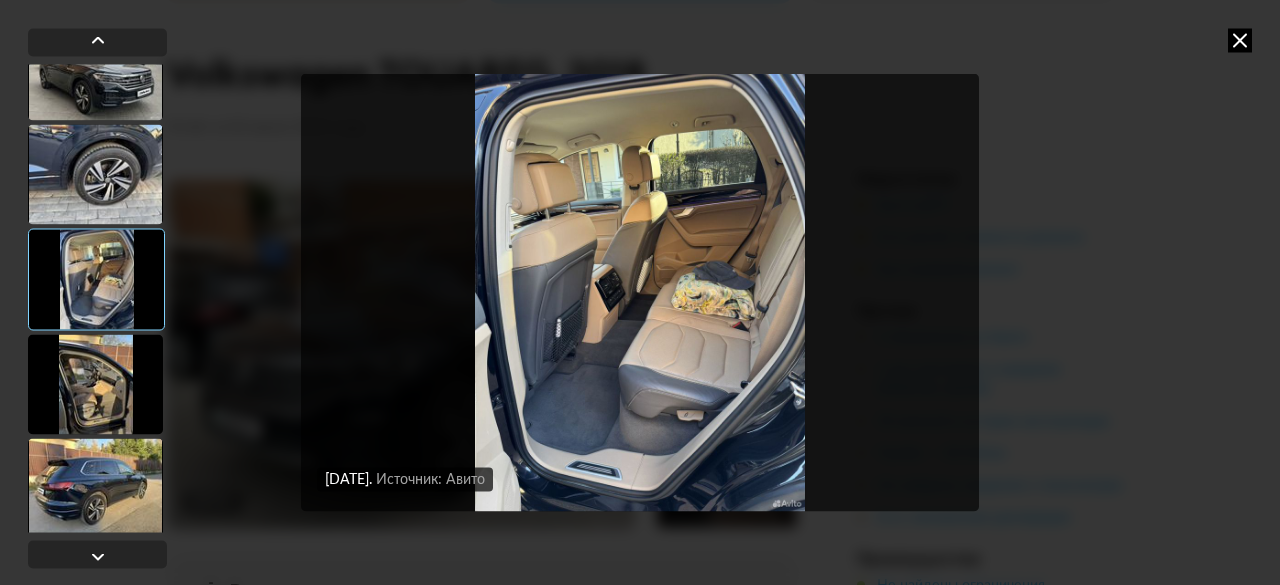 click at bounding box center [95, 384] 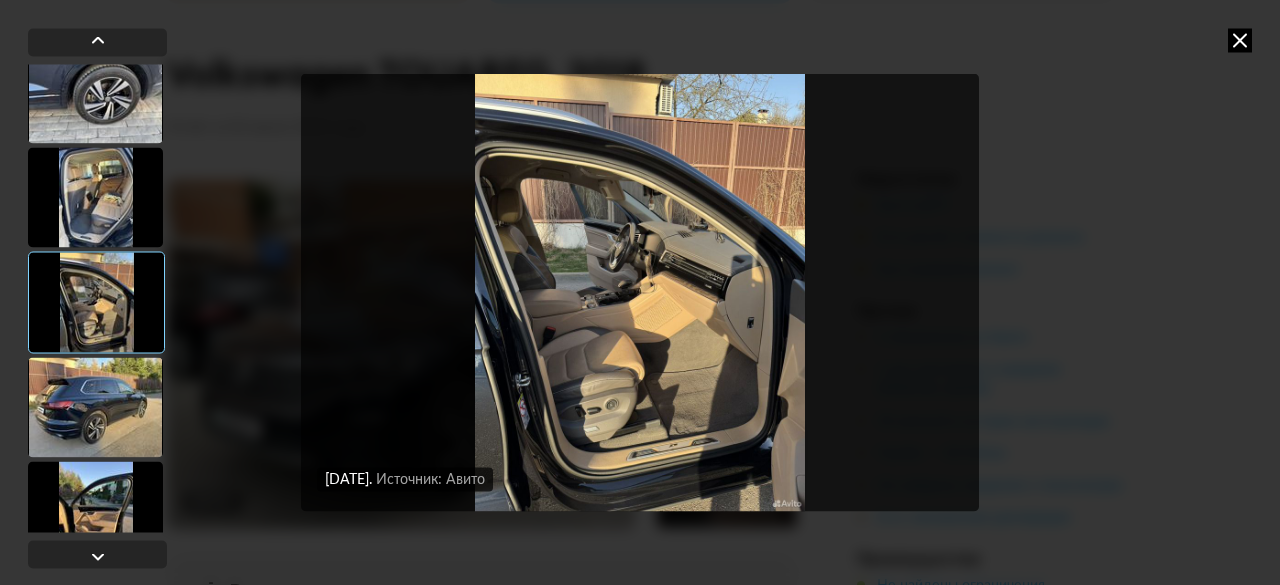 scroll, scrollTop: 1600, scrollLeft: 0, axis: vertical 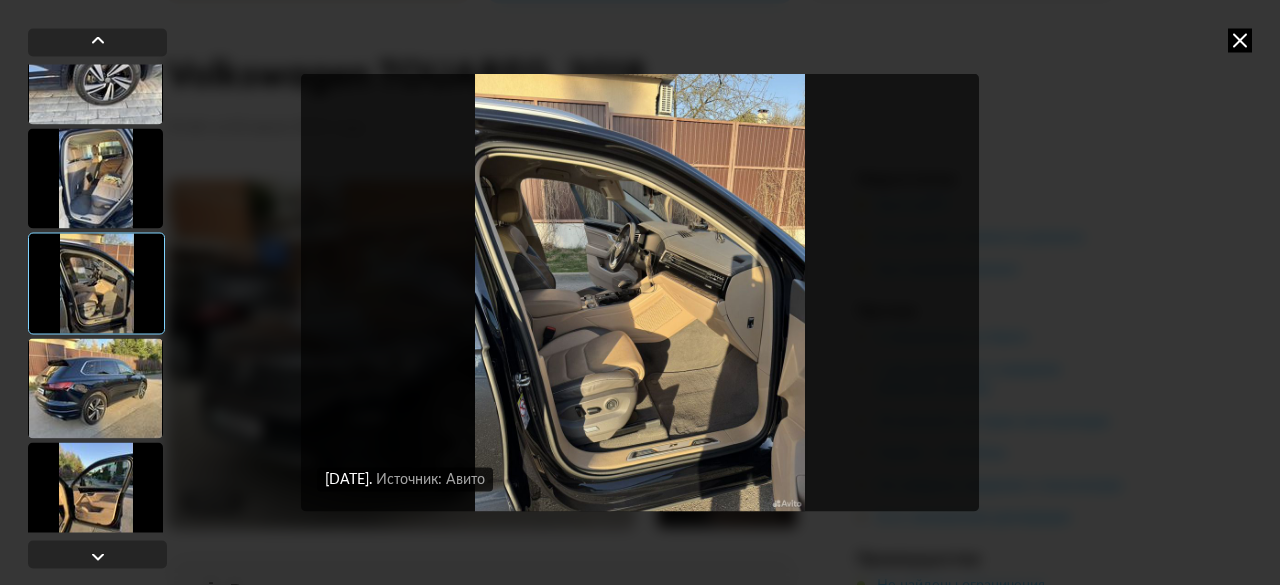 click at bounding box center (95, 388) 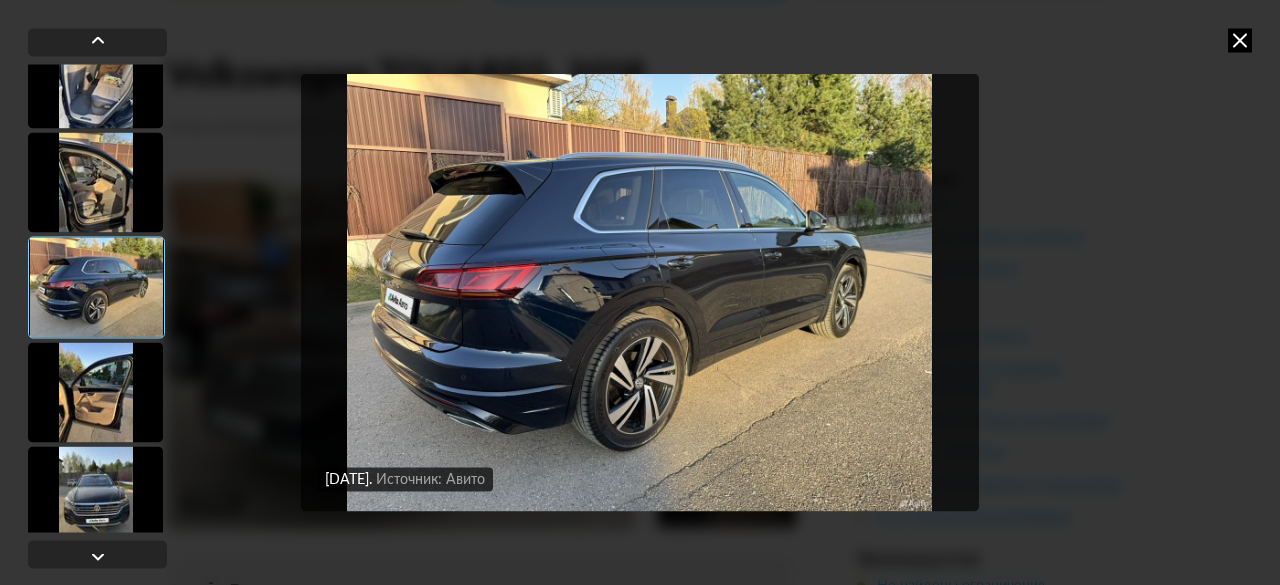 scroll, scrollTop: 1800, scrollLeft: 0, axis: vertical 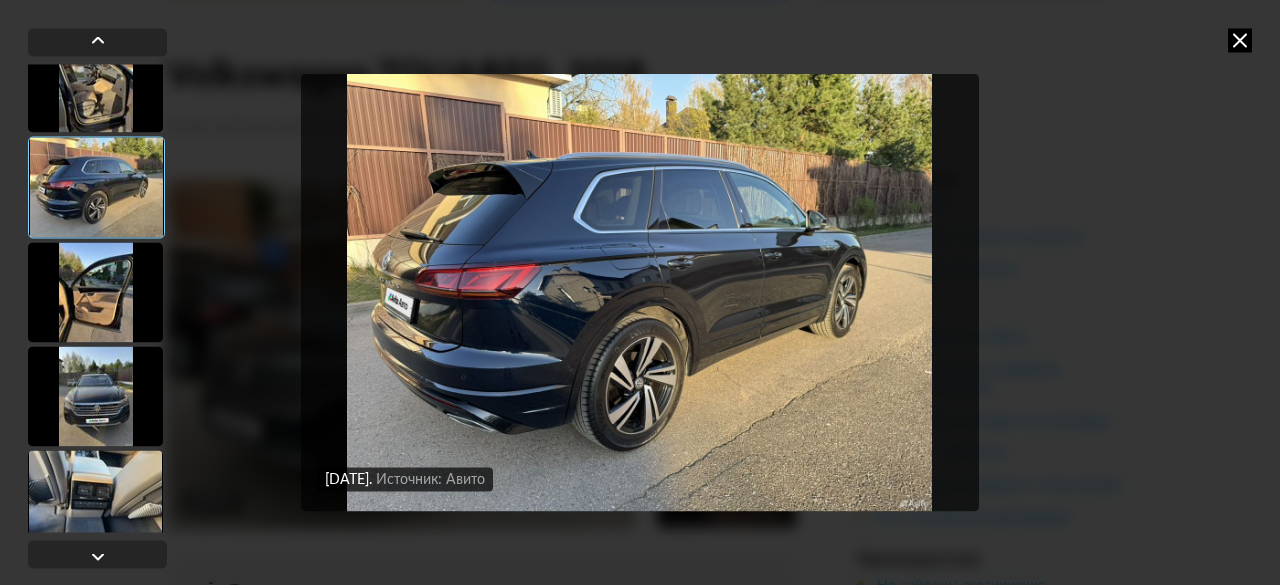 click at bounding box center [95, 292] 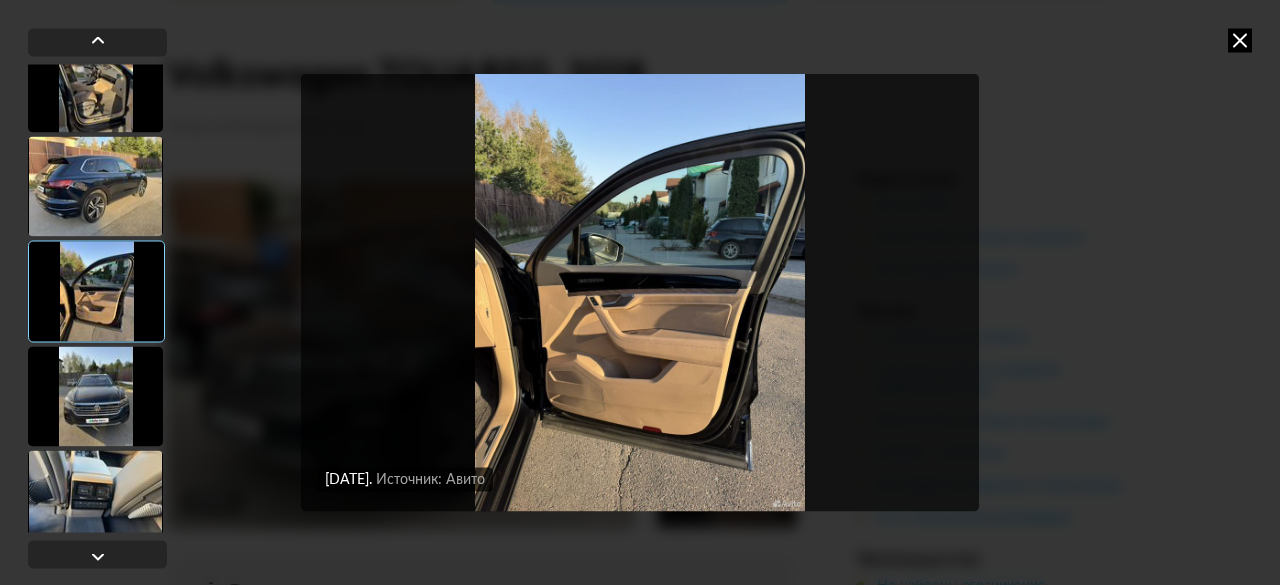 click at bounding box center (95, 396) 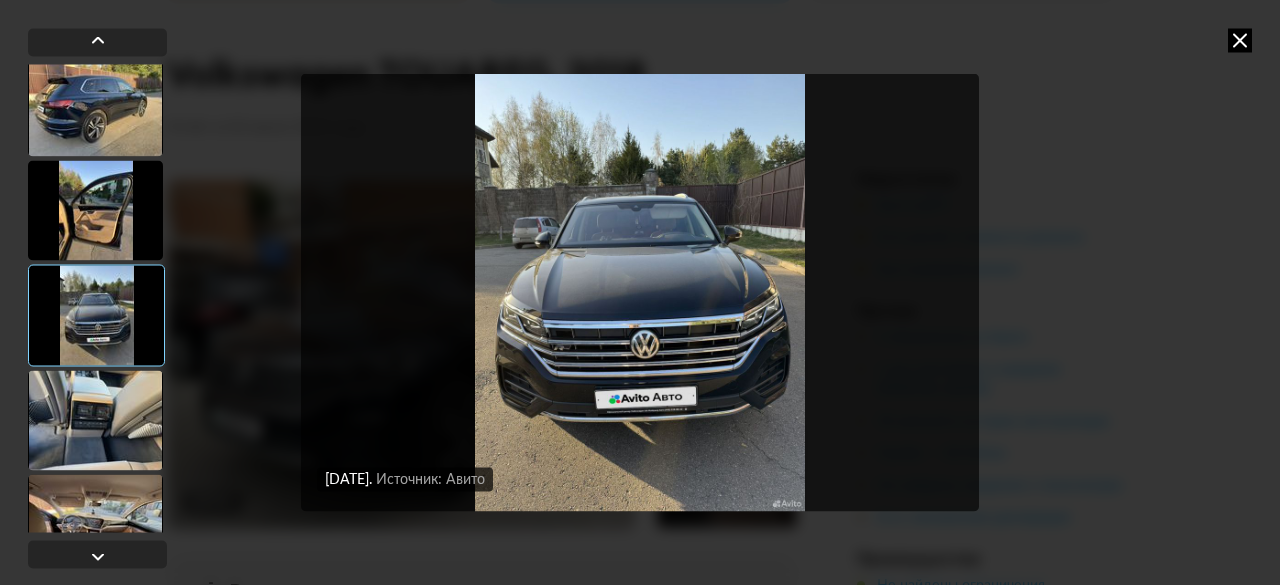 scroll, scrollTop: 1900, scrollLeft: 0, axis: vertical 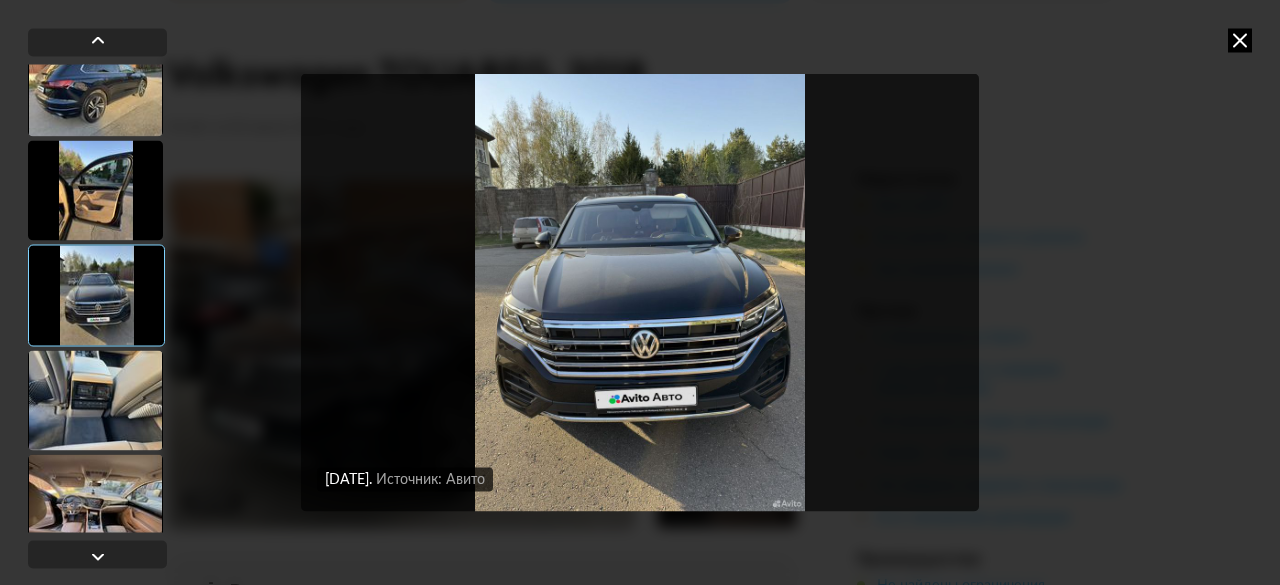 click at bounding box center (95, 400) 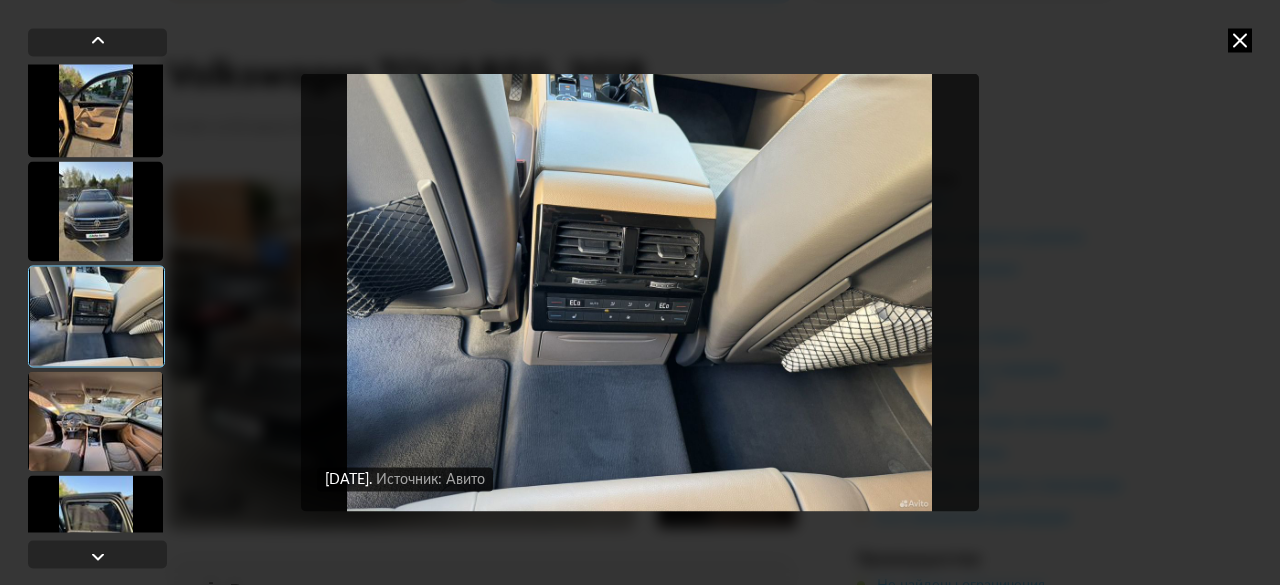 scroll, scrollTop: 2000, scrollLeft: 0, axis: vertical 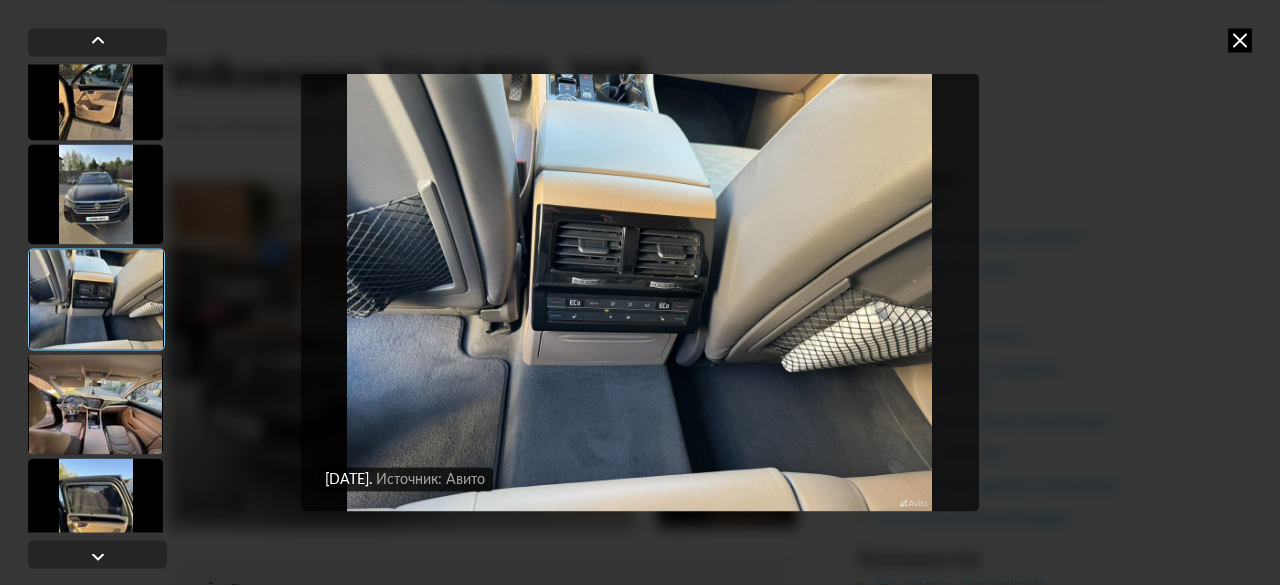 click at bounding box center (95, 404) 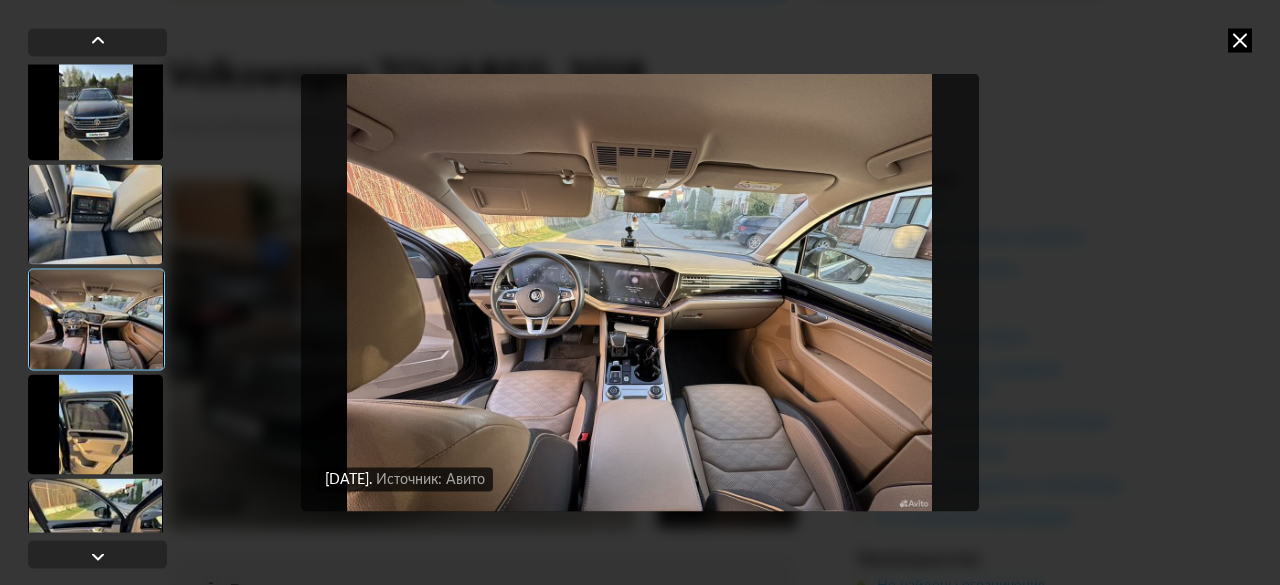 scroll, scrollTop: 2300, scrollLeft: 0, axis: vertical 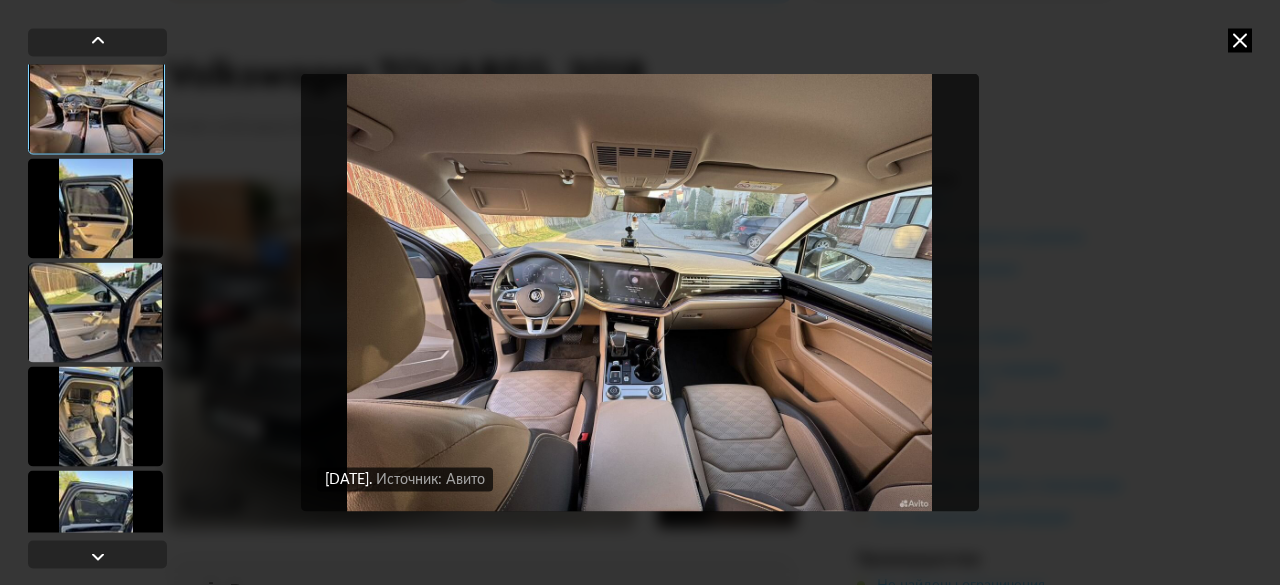 click at bounding box center (95, 208) 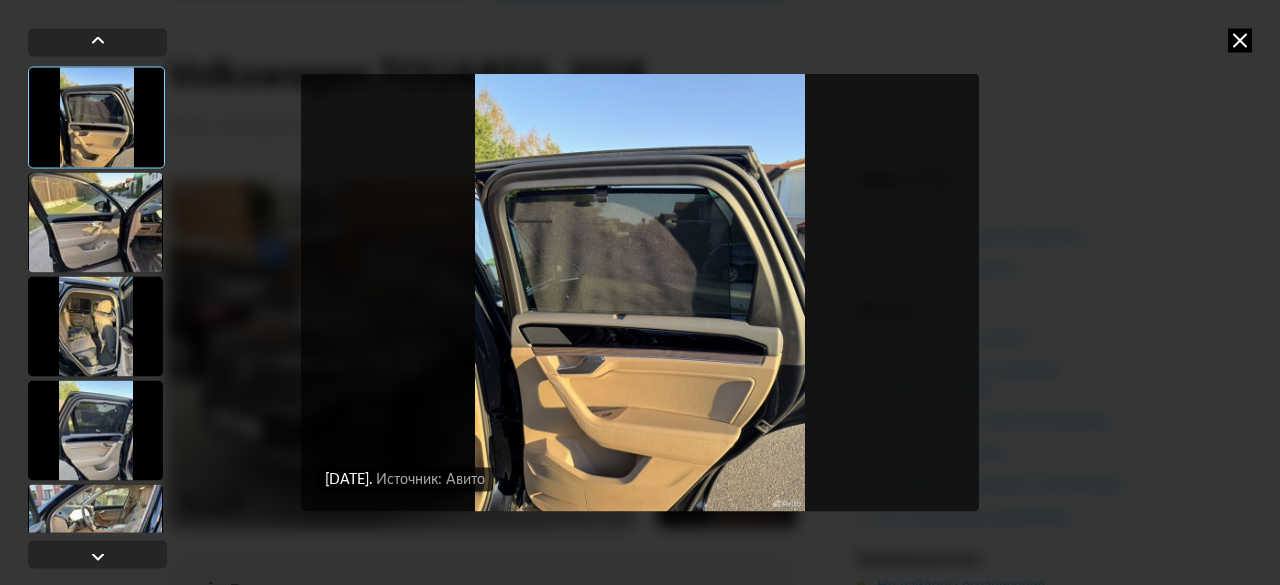 scroll, scrollTop: 2400, scrollLeft: 0, axis: vertical 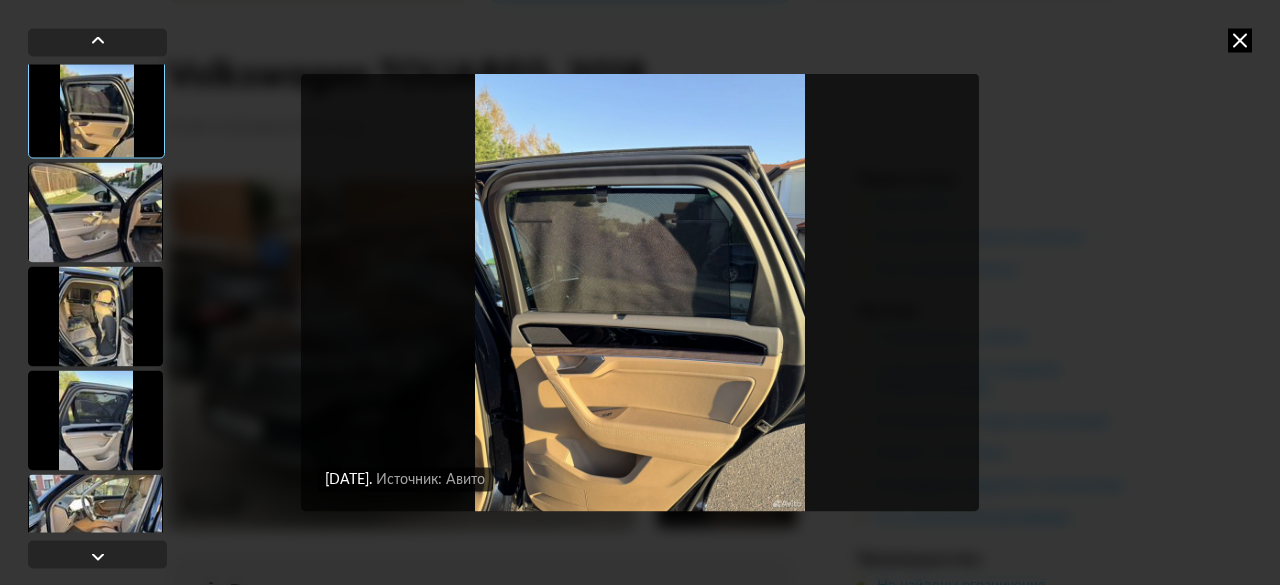 click at bounding box center (95, 212) 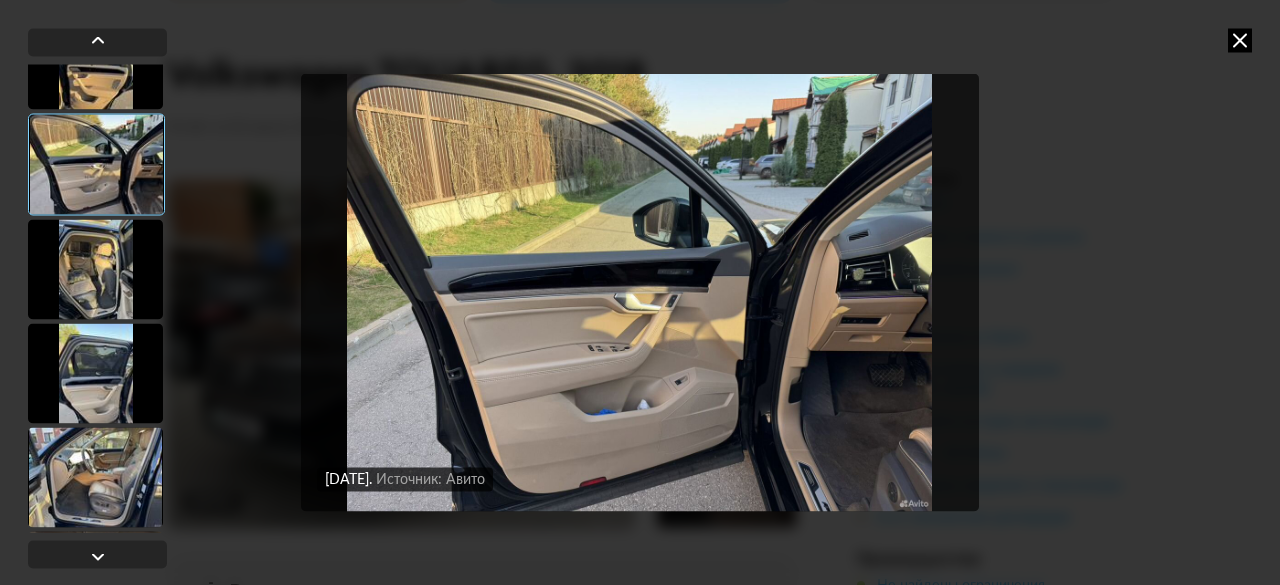 scroll, scrollTop: 2500, scrollLeft: 0, axis: vertical 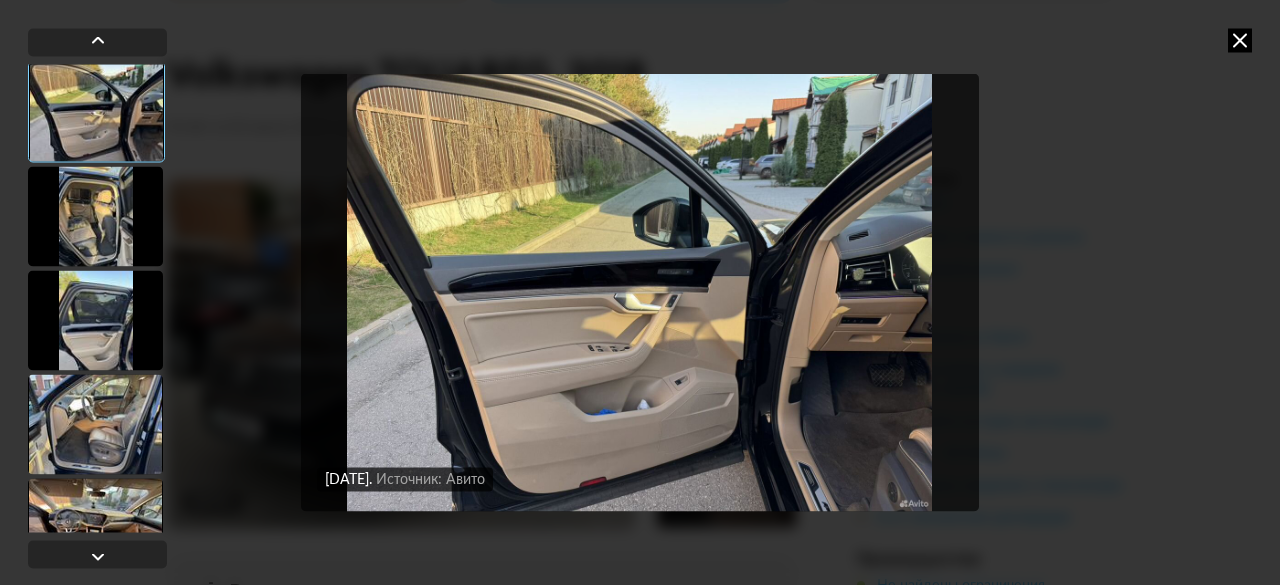 click at bounding box center [95, 216] 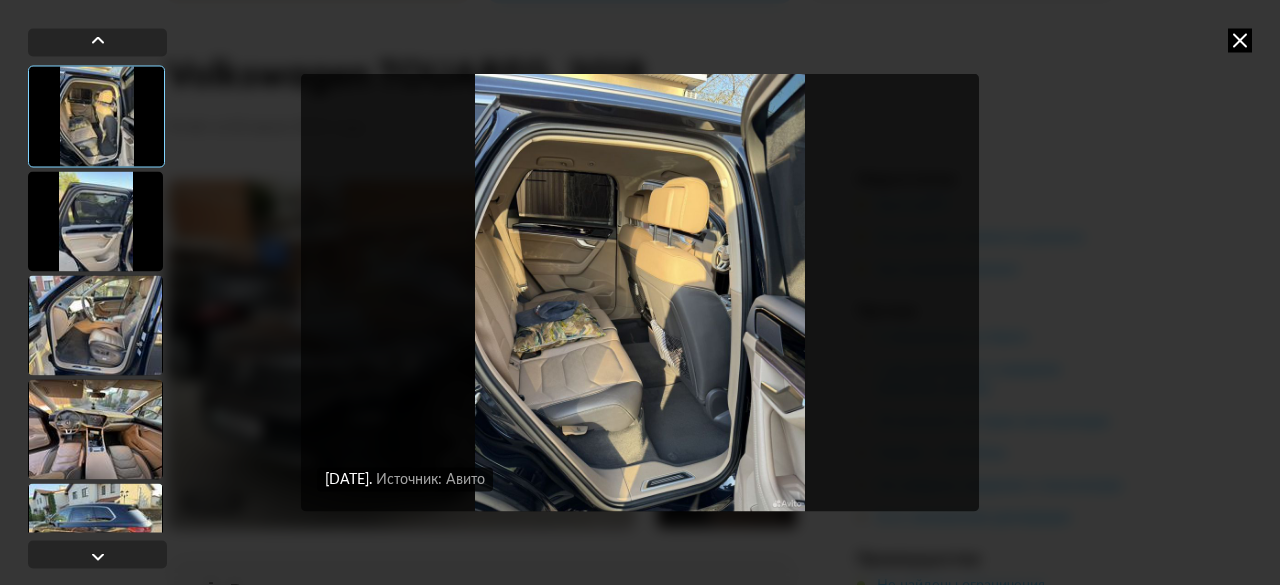 scroll, scrollTop: 2600, scrollLeft: 0, axis: vertical 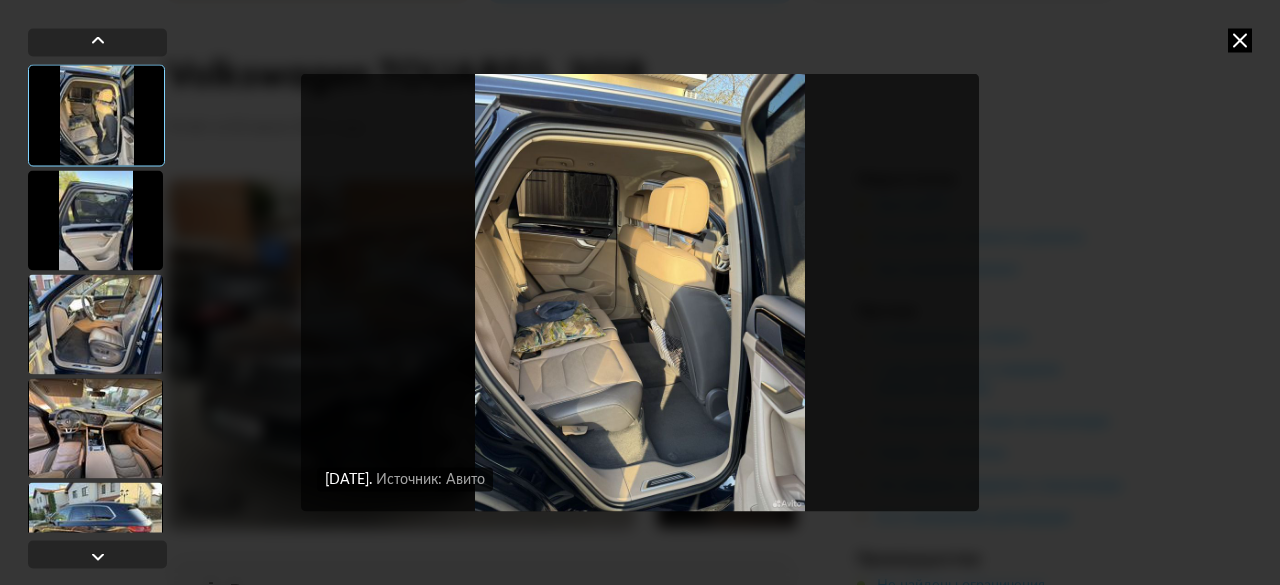 click at bounding box center (95, 220) 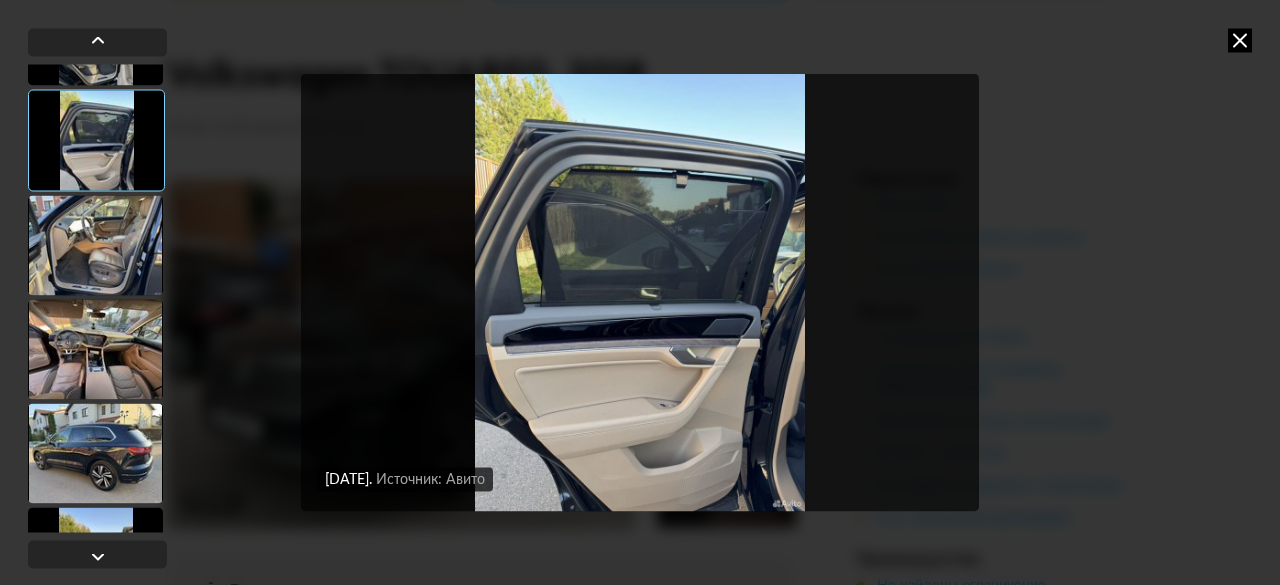 scroll, scrollTop: 2700, scrollLeft: 0, axis: vertical 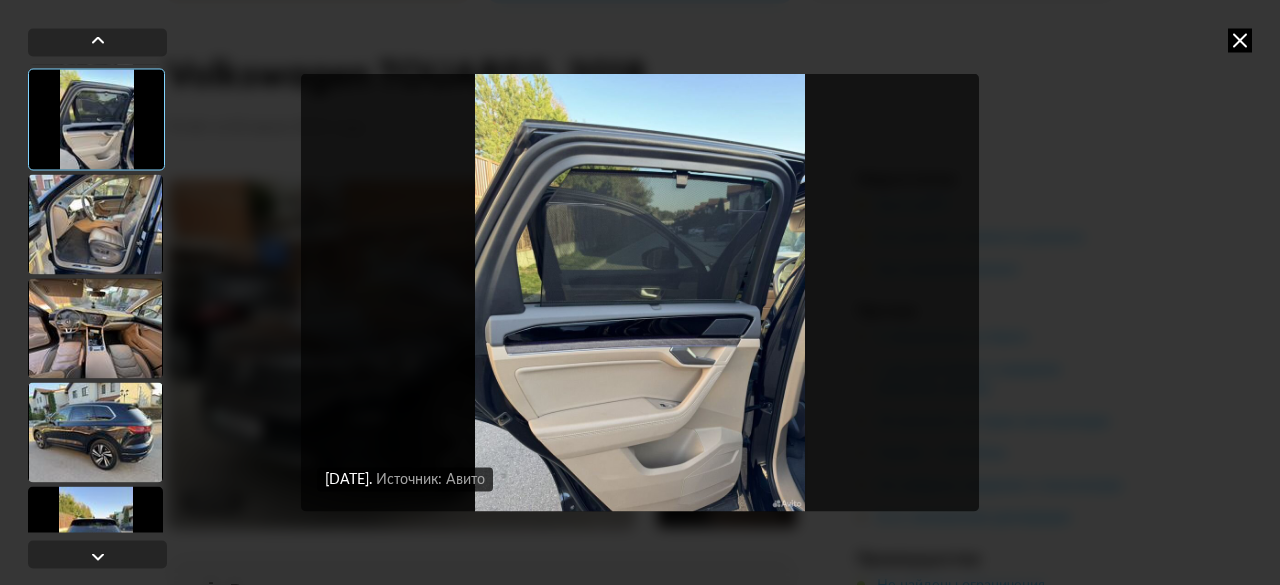 click at bounding box center [95, 224] 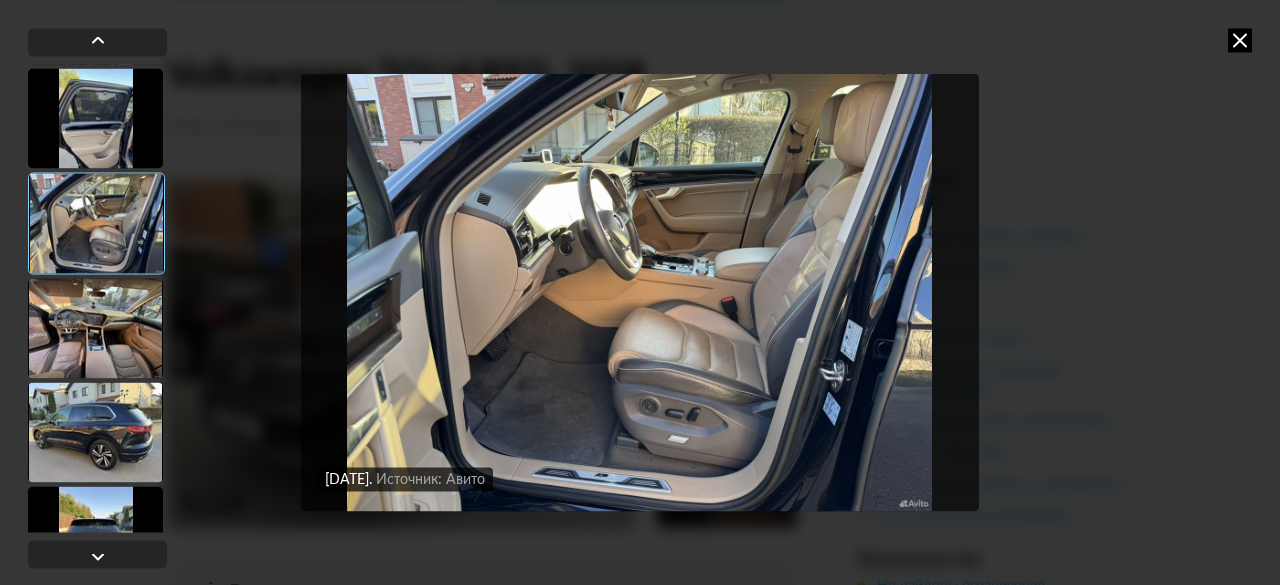 scroll, scrollTop: 2800, scrollLeft: 0, axis: vertical 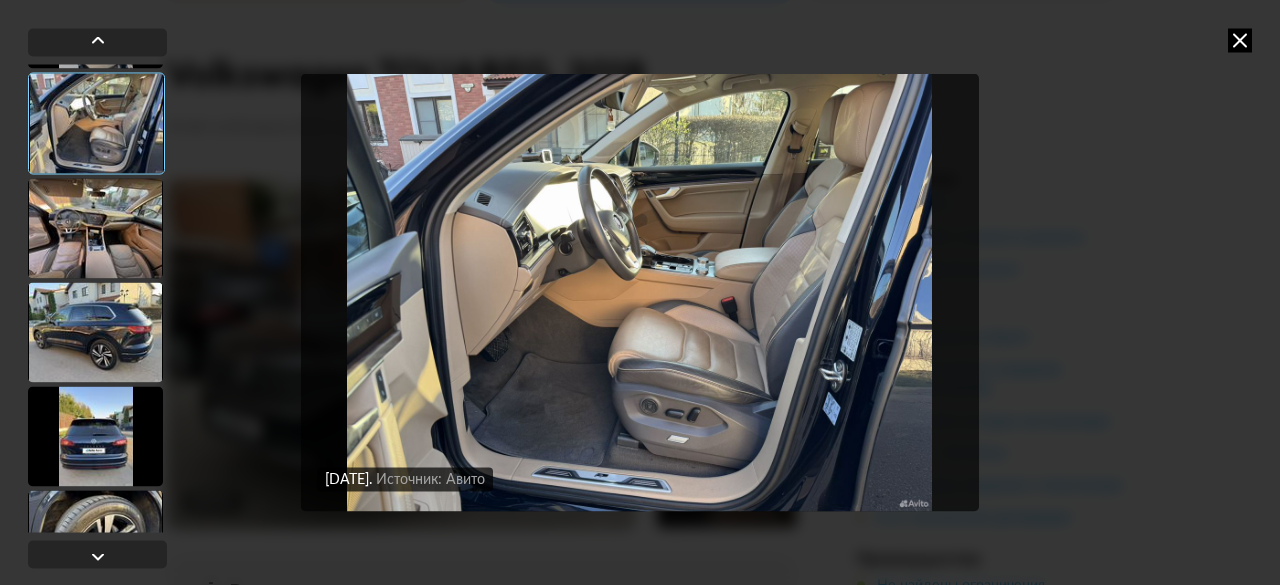 click at bounding box center [95, 228] 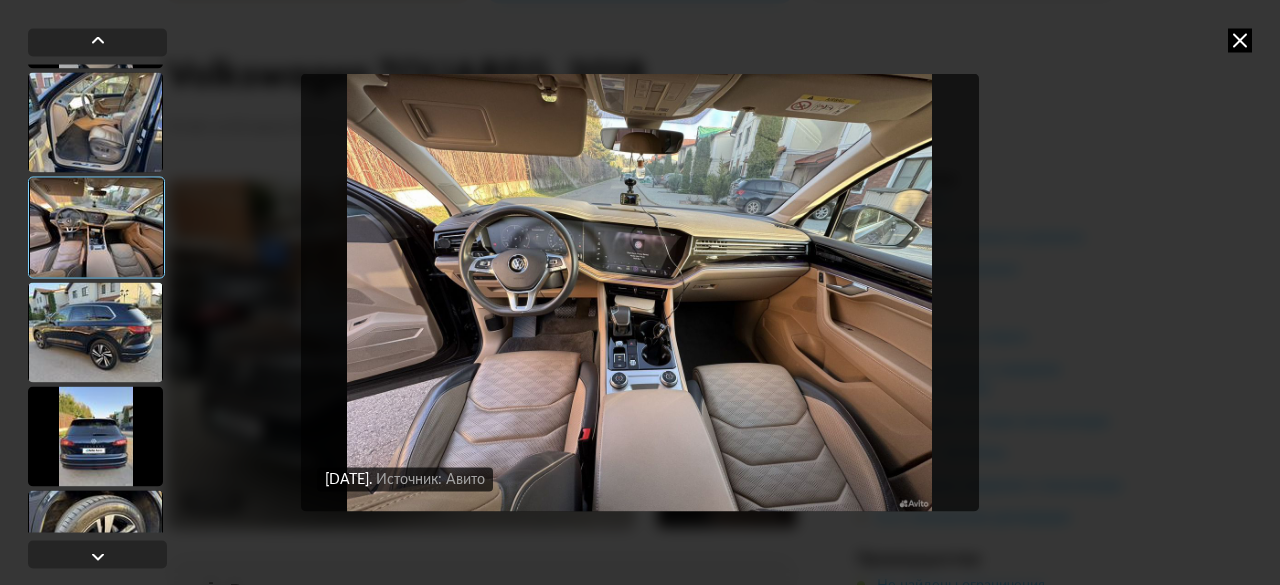 click at bounding box center [95, 332] 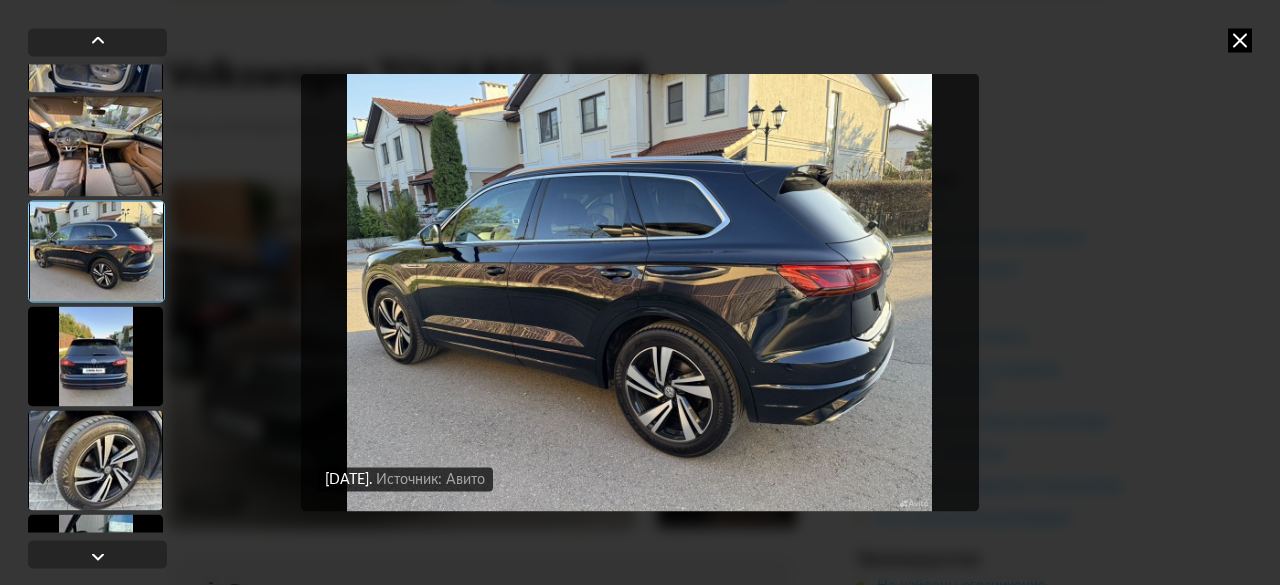 scroll, scrollTop: 2900, scrollLeft: 0, axis: vertical 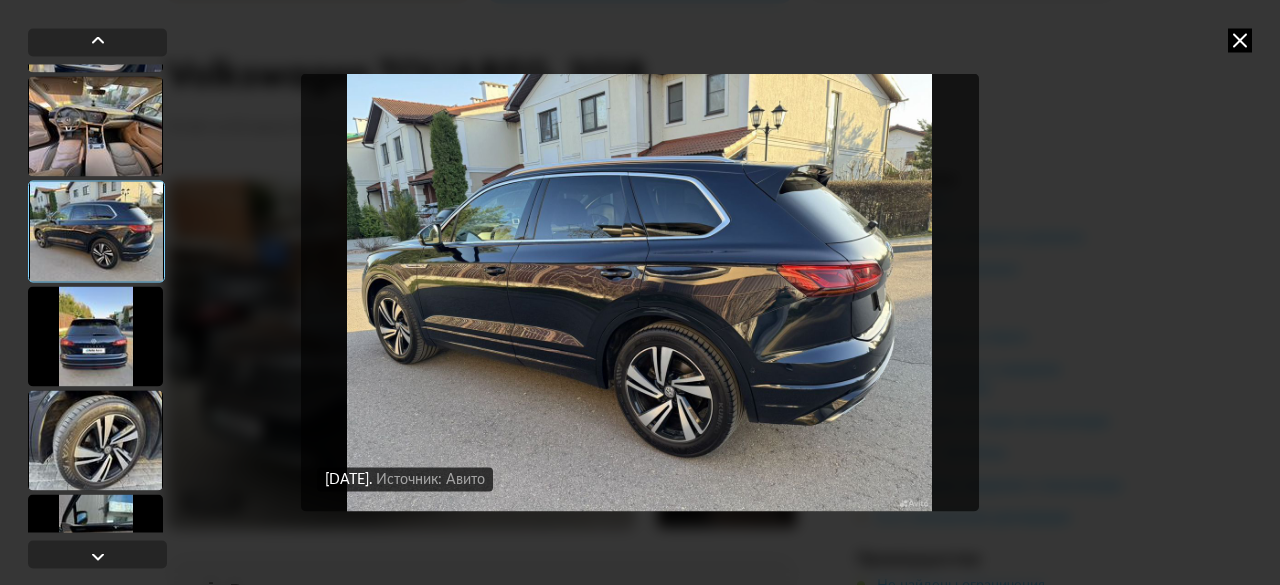 click at bounding box center (95, 336) 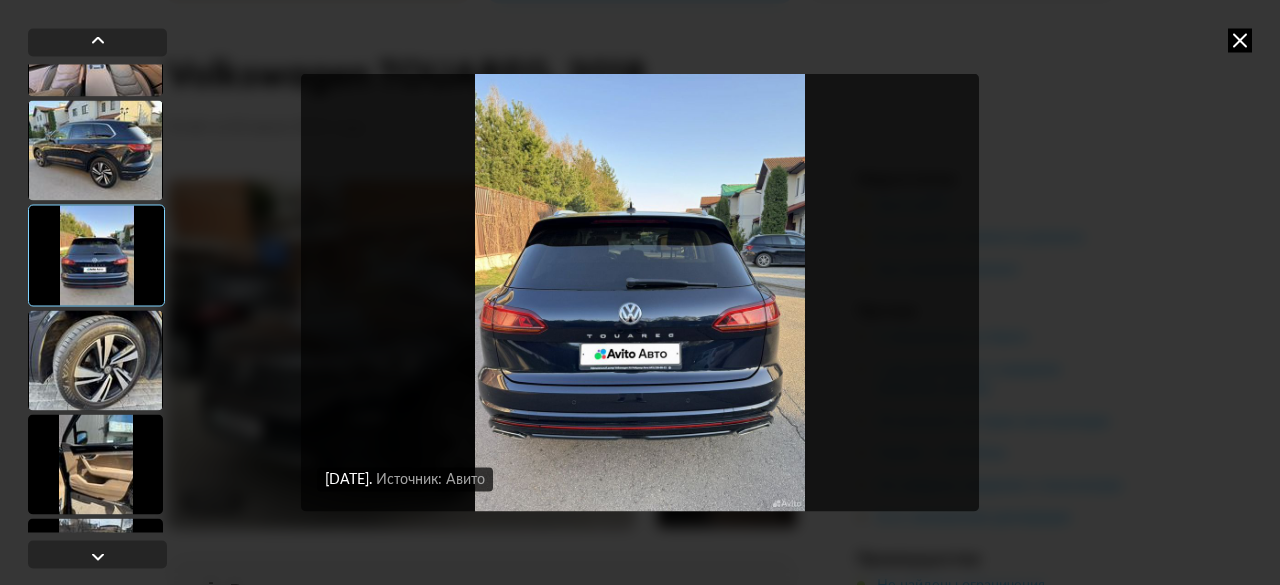 scroll, scrollTop: 3000, scrollLeft: 0, axis: vertical 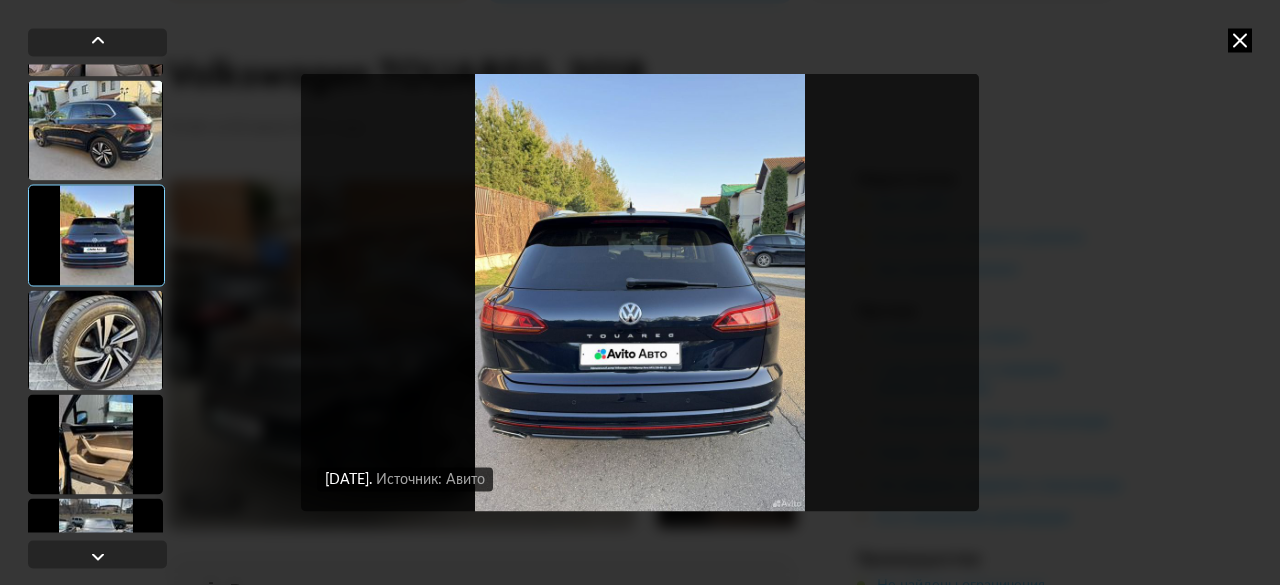 click at bounding box center [95, 340] 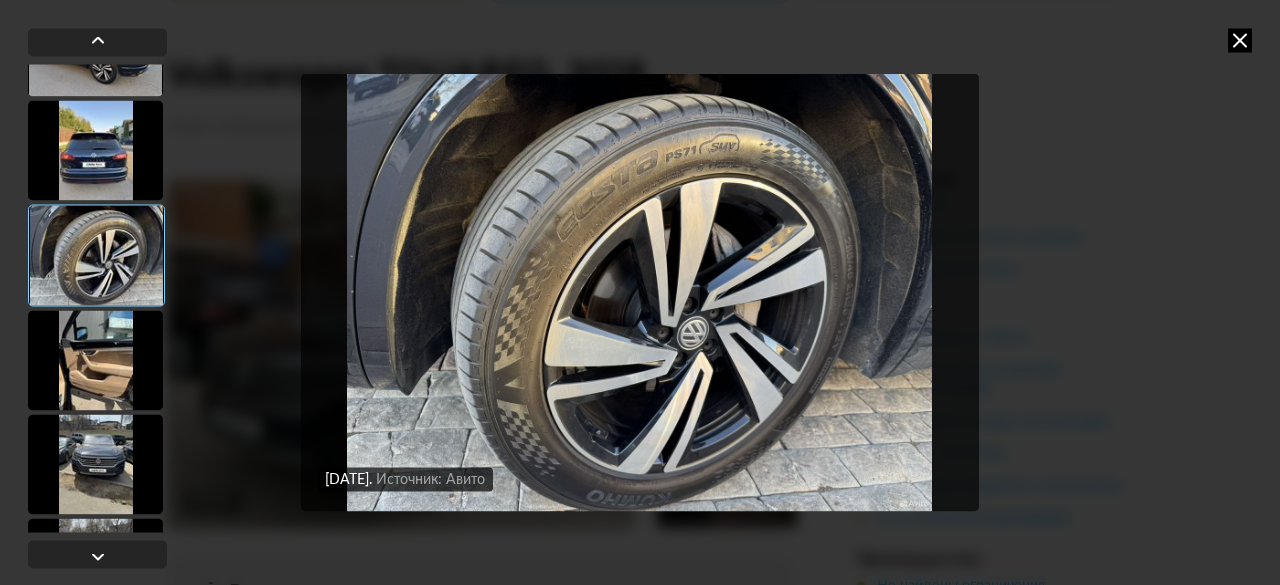scroll, scrollTop: 3100, scrollLeft: 0, axis: vertical 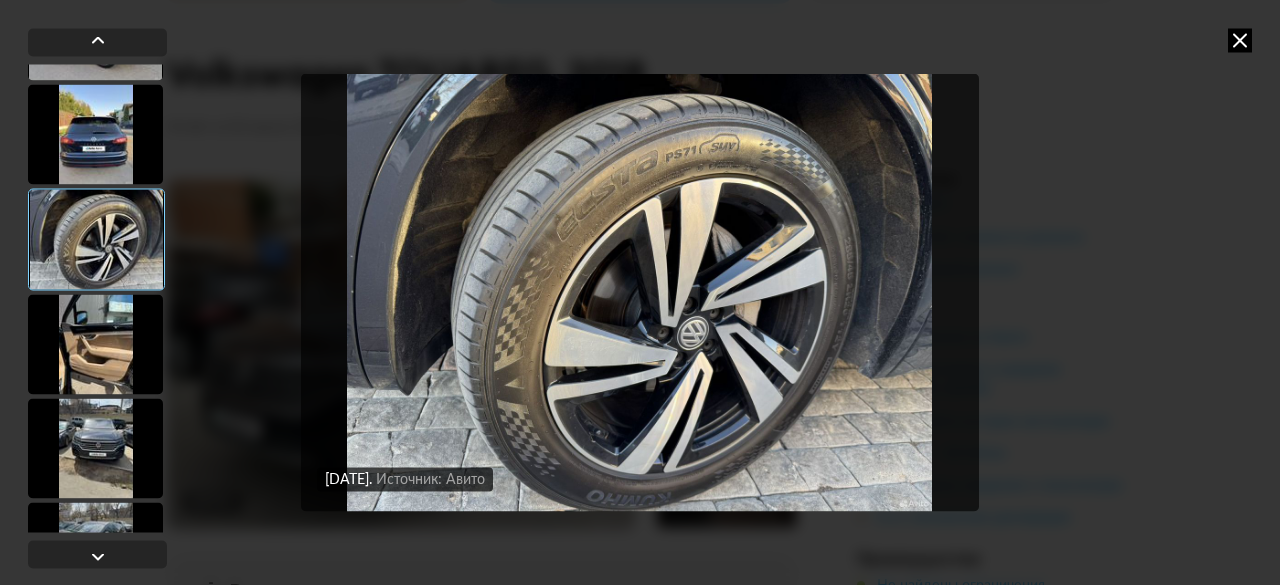 click at bounding box center [95, 344] 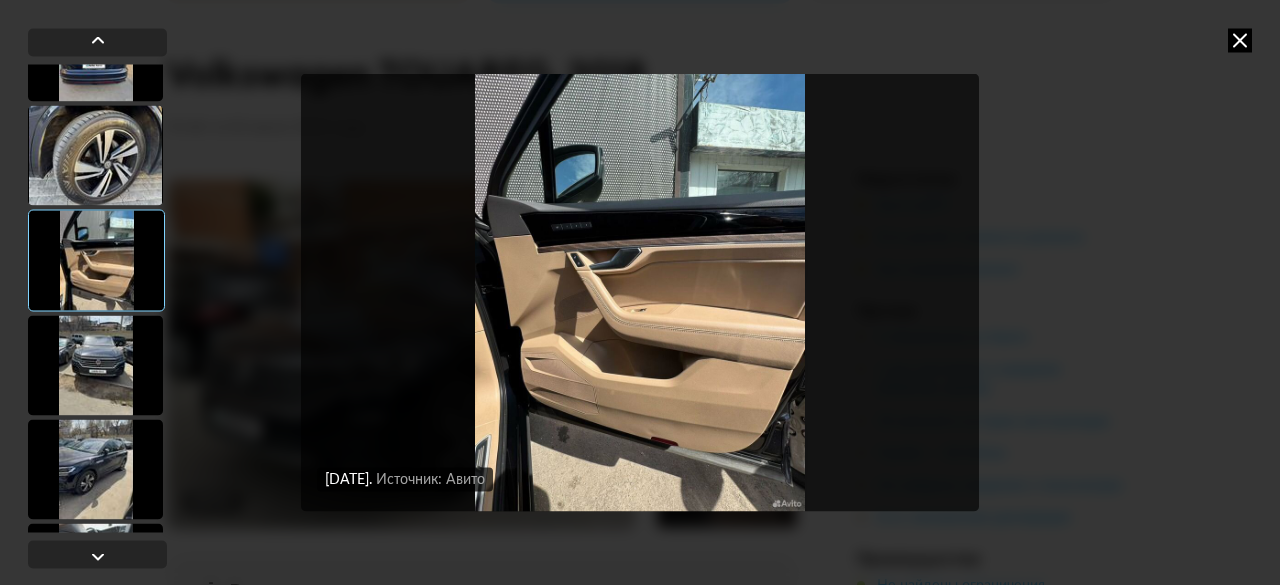 scroll, scrollTop: 3200, scrollLeft: 0, axis: vertical 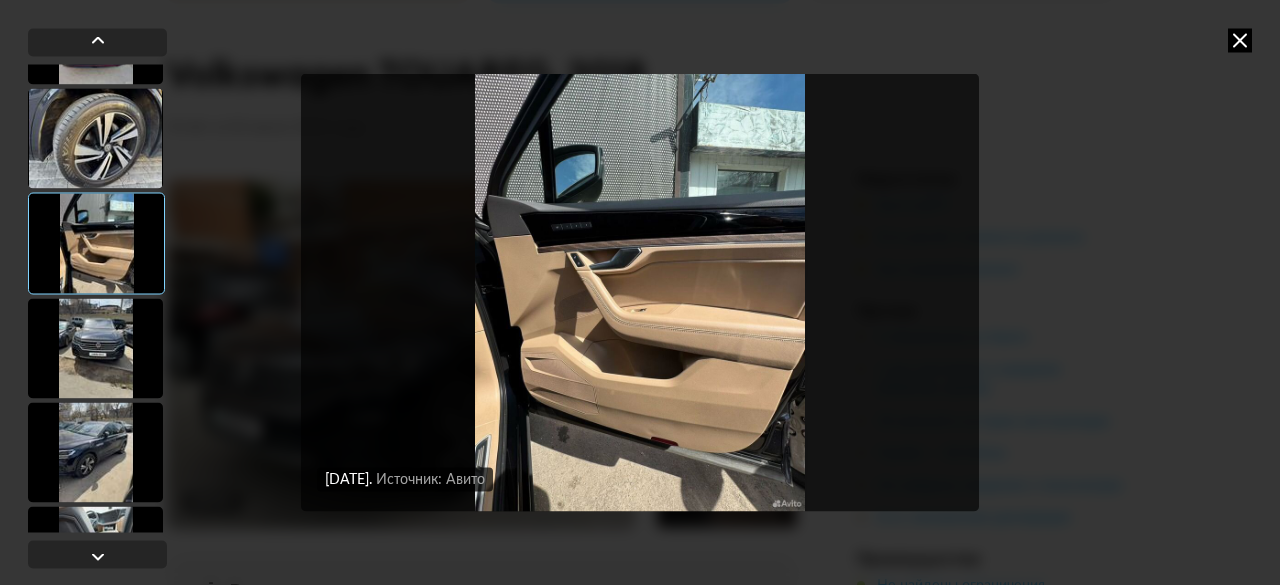 click at bounding box center (95, 348) 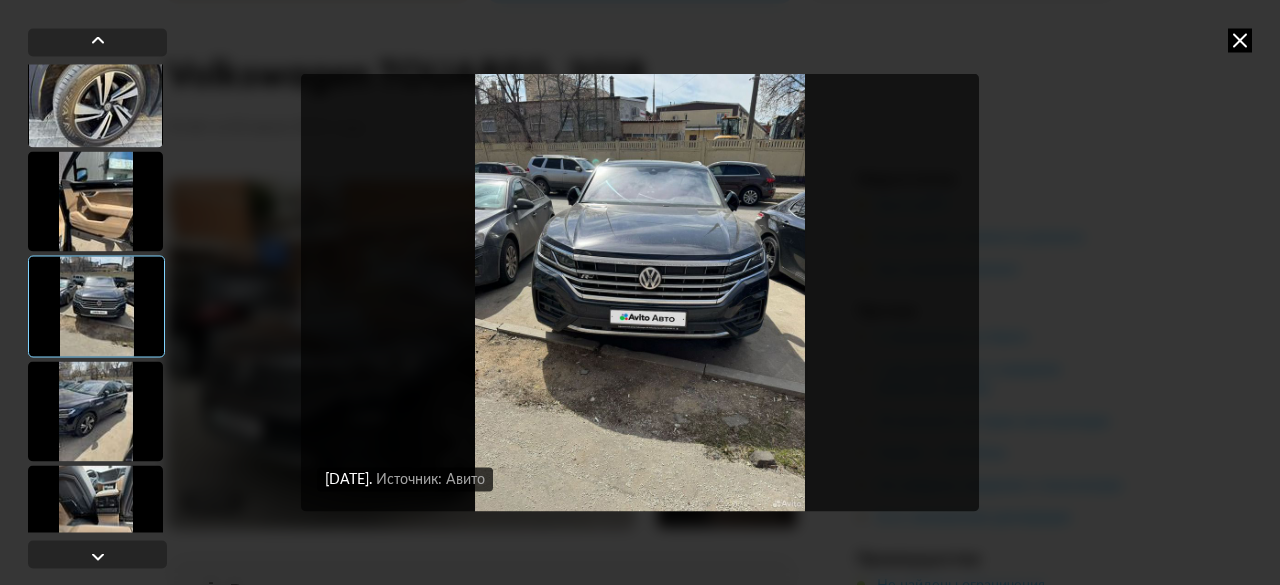 scroll, scrollTop: 3300, scrollLeft: 0, axis: vertical 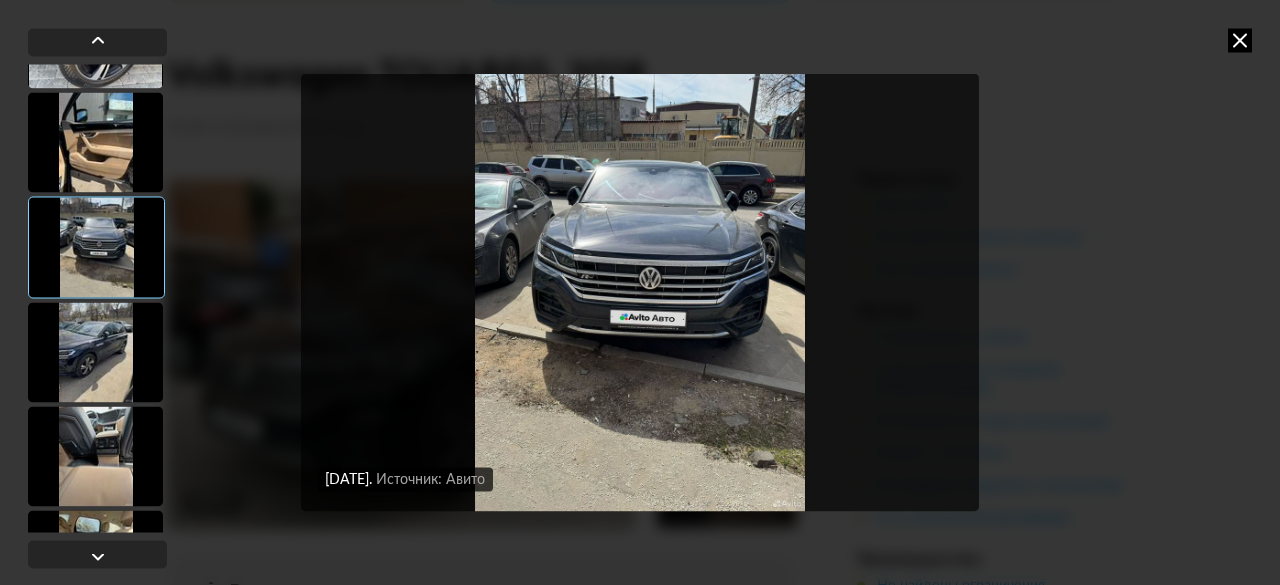 click at bounding box center (95, 352) 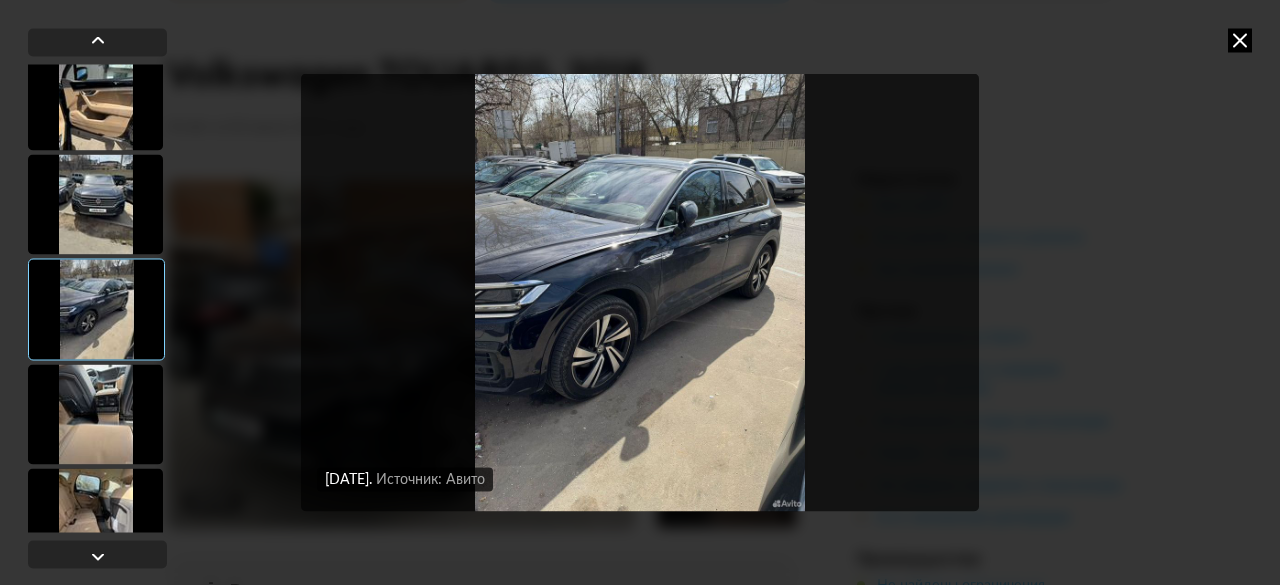 scroll, scrollTop: 3400, scrollLeft: 0, axis: vertical 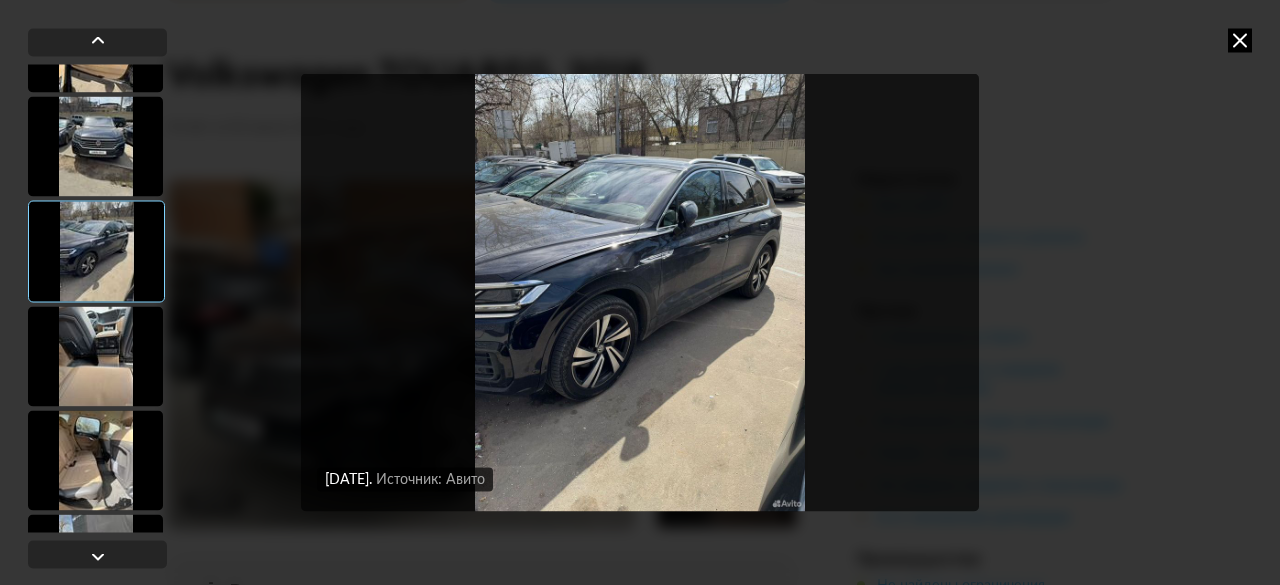 click at bounding box center (95, 356) 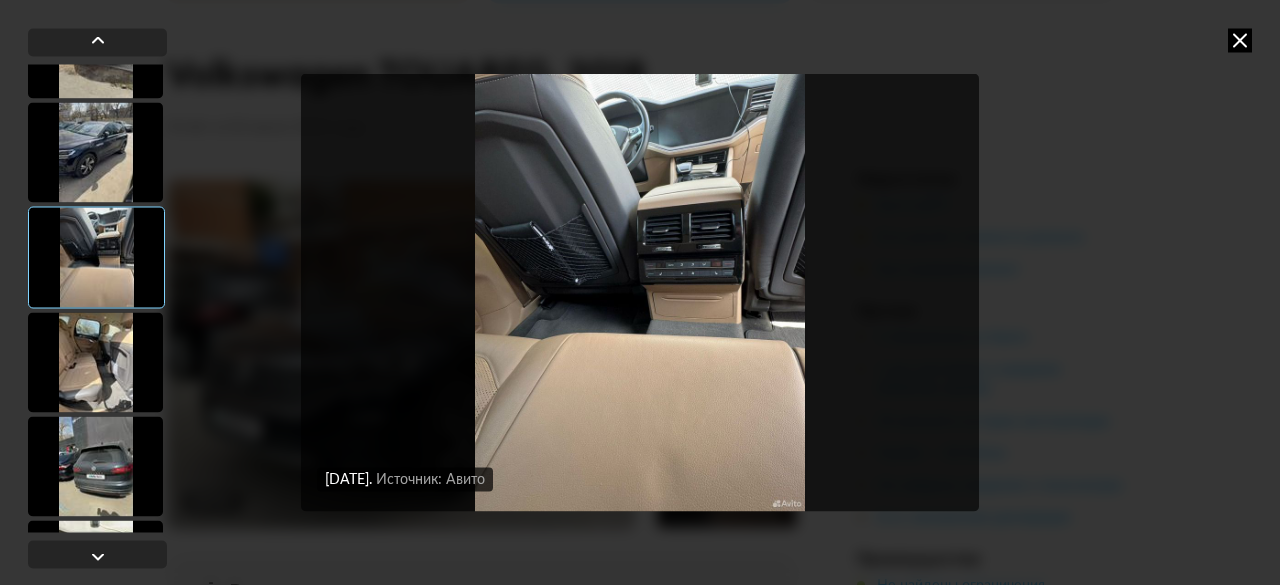 scroll, scrollTop: 3500, scrollLeft: 0, axis: vertical 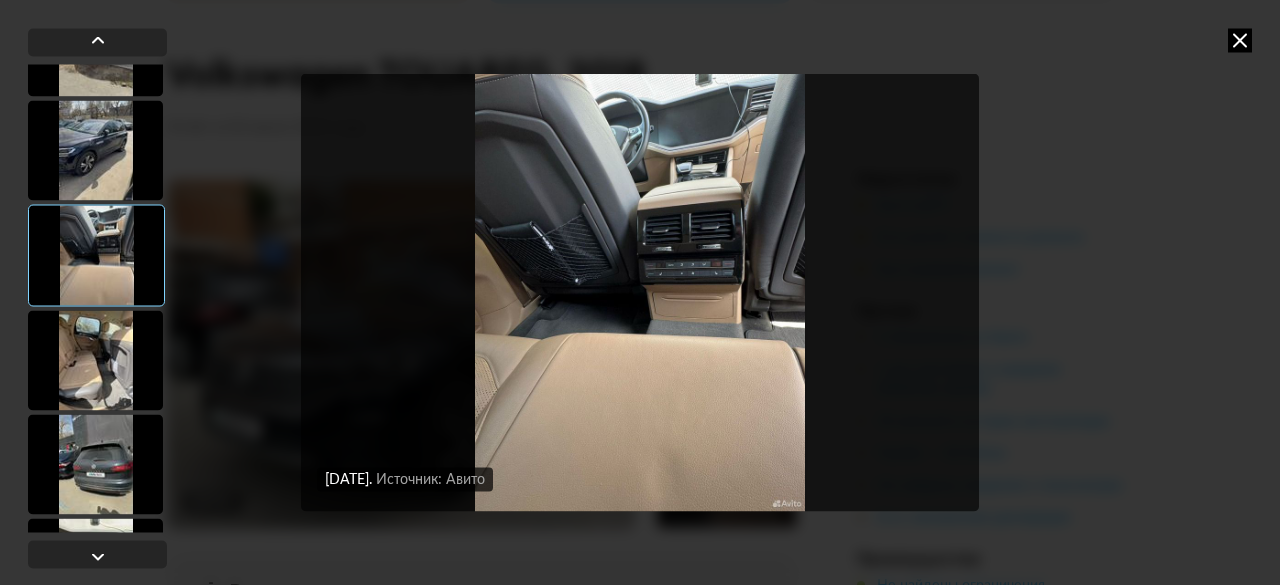 click at bounding box center [95, 360] 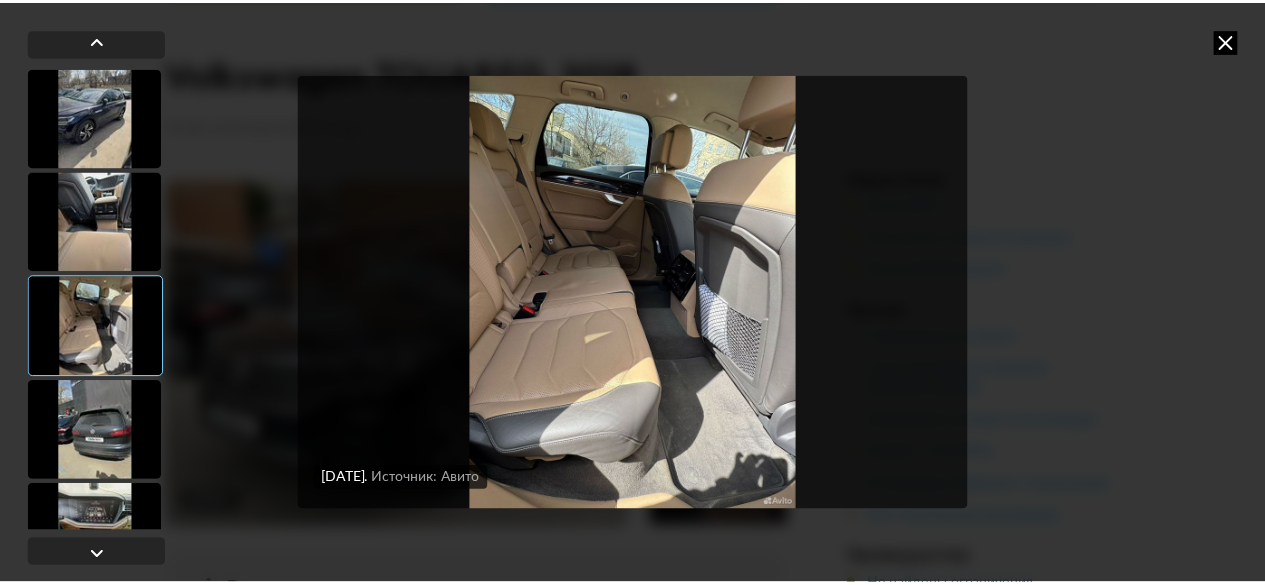 scroll, scrollTop: 3590, scrollLeft: 0, axis: vertical 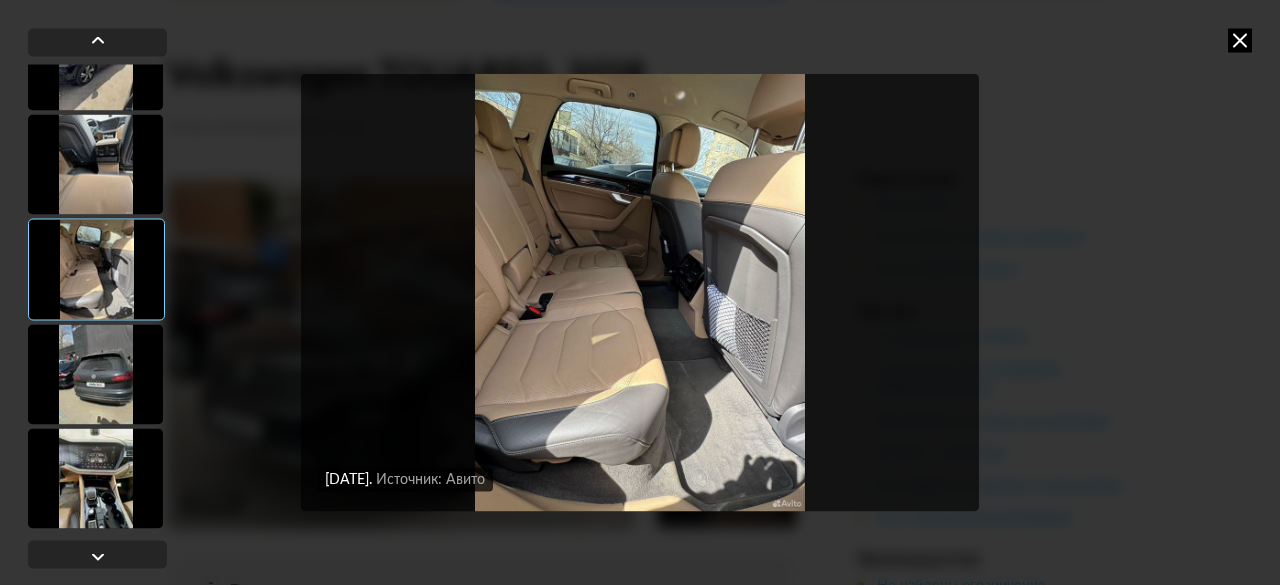 click at bounding box center [95, 374] 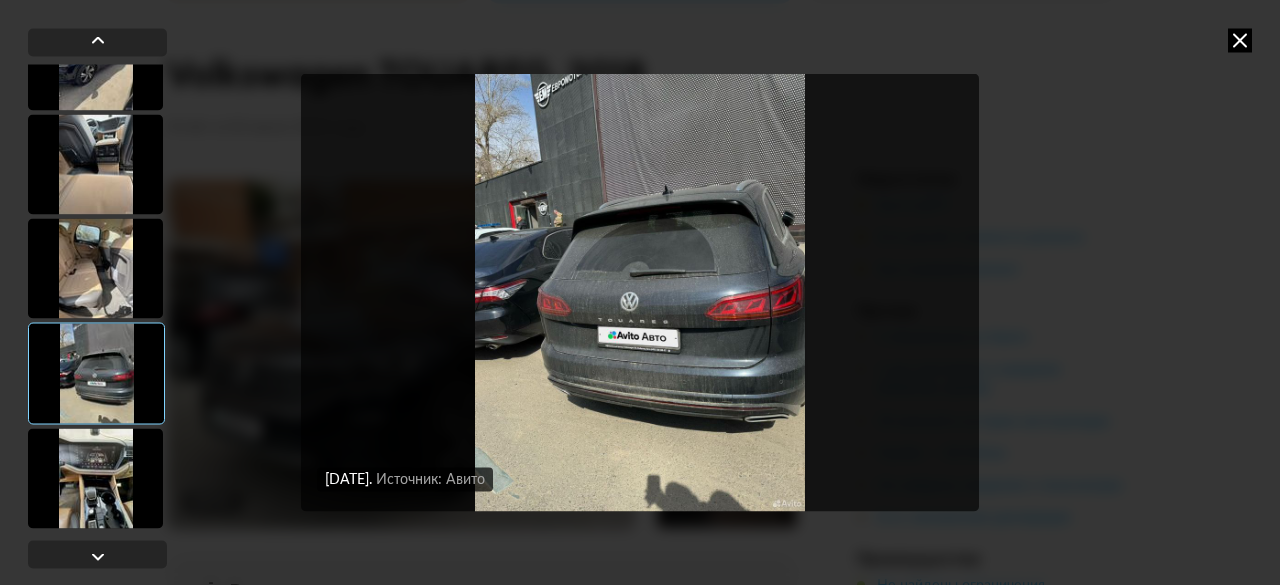 click at bounding box center (95, 478) 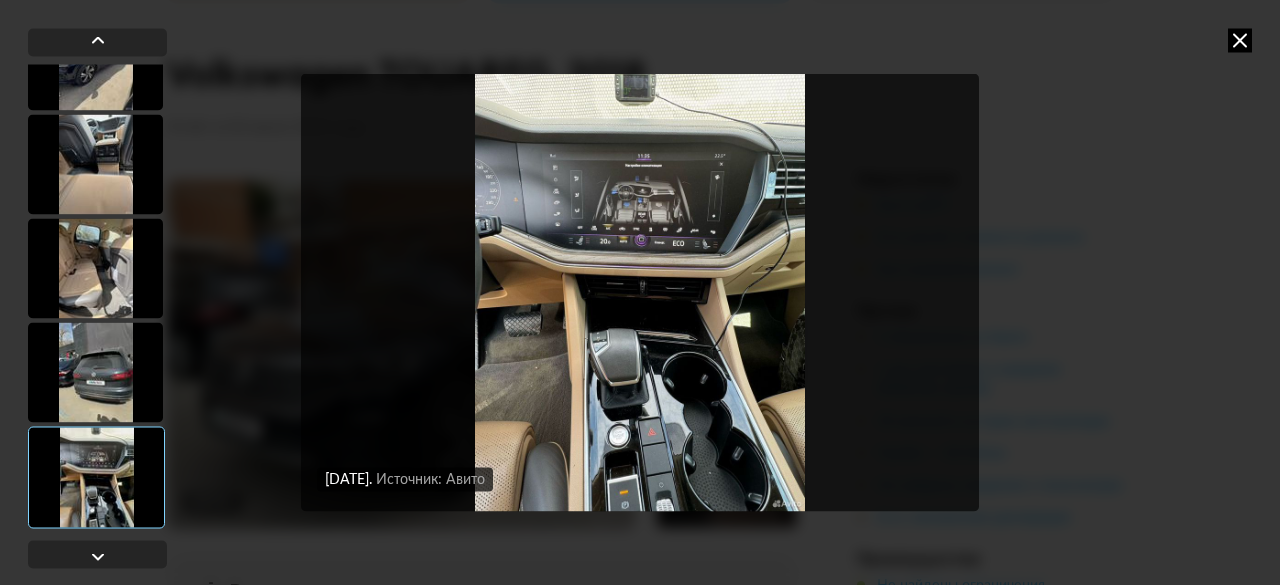 click at bounding box center (1240, 40) 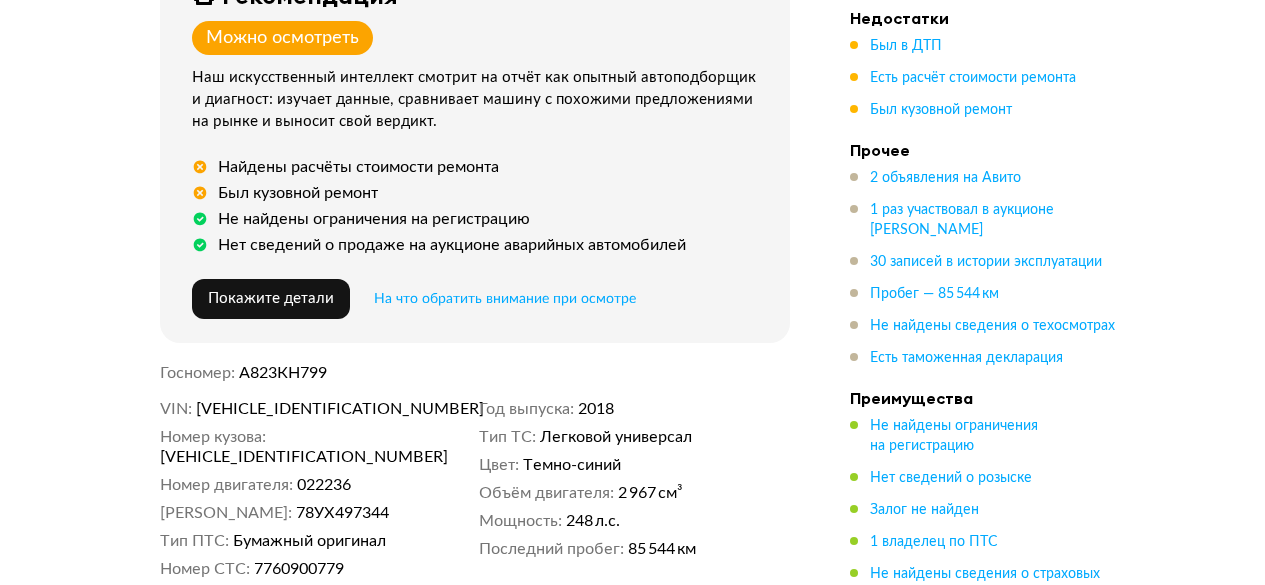 scroll, scrollTop: 800, scrollLeft: 0, axis: vertical 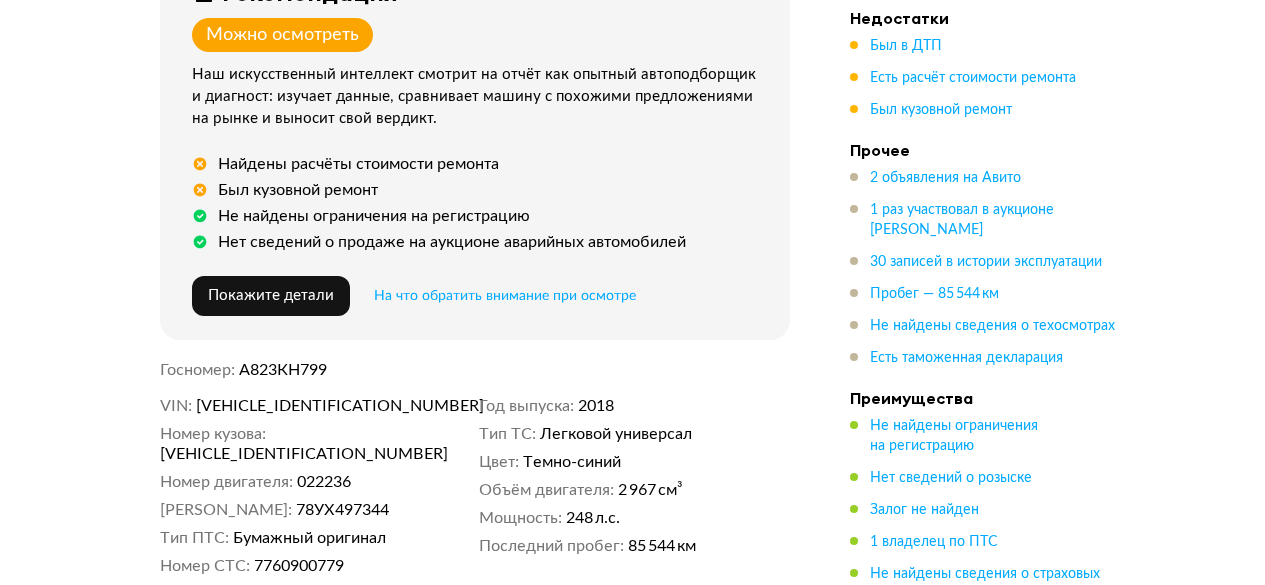 click on "[VEHICLE_IDENTIFICATION_NUMBER]" at bounding box center (311, 406) 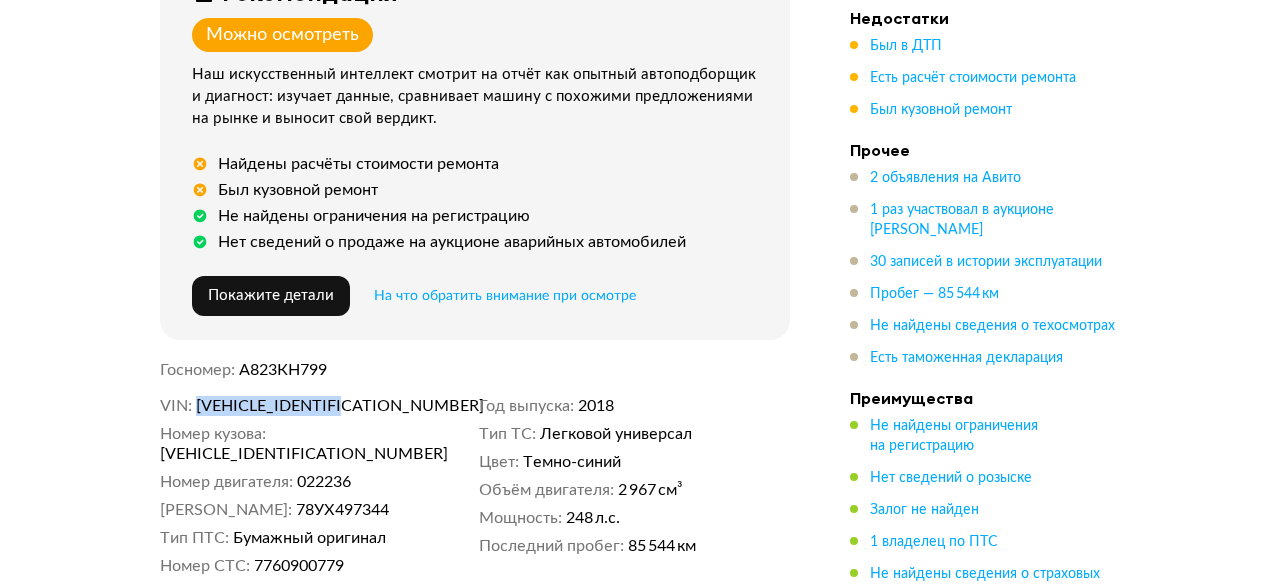 click on "[VEHICLE_IDENTIFICATION_NUMBER]" at bounding box center [311, 406] 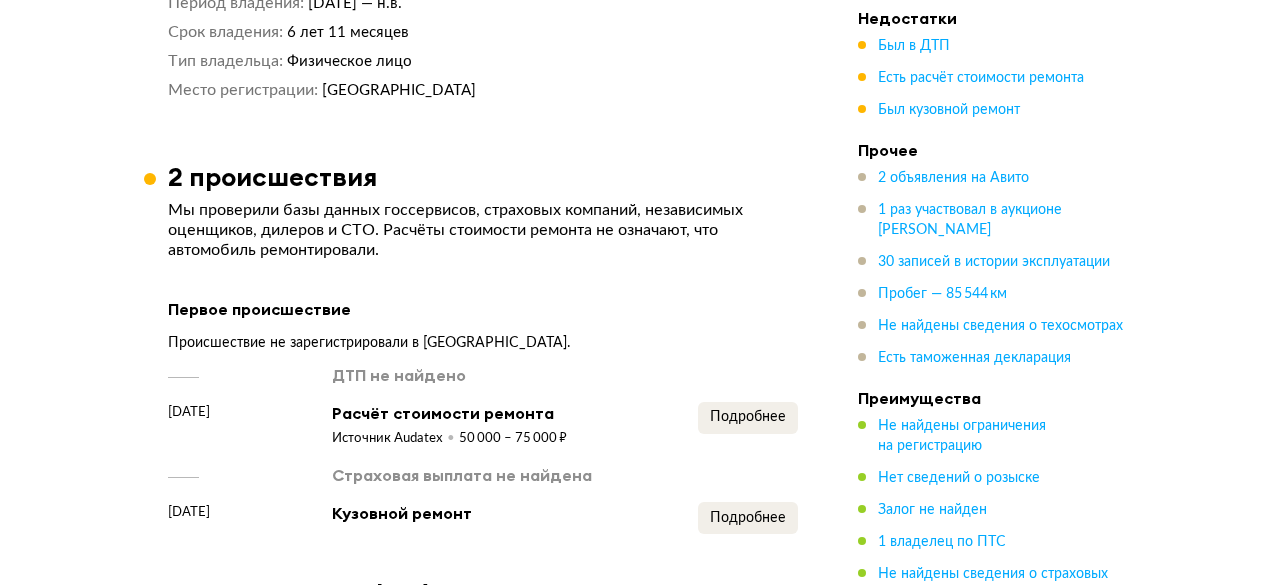 scroll, scrollTop: 2000, scrollLeft: 0, axis: vertical 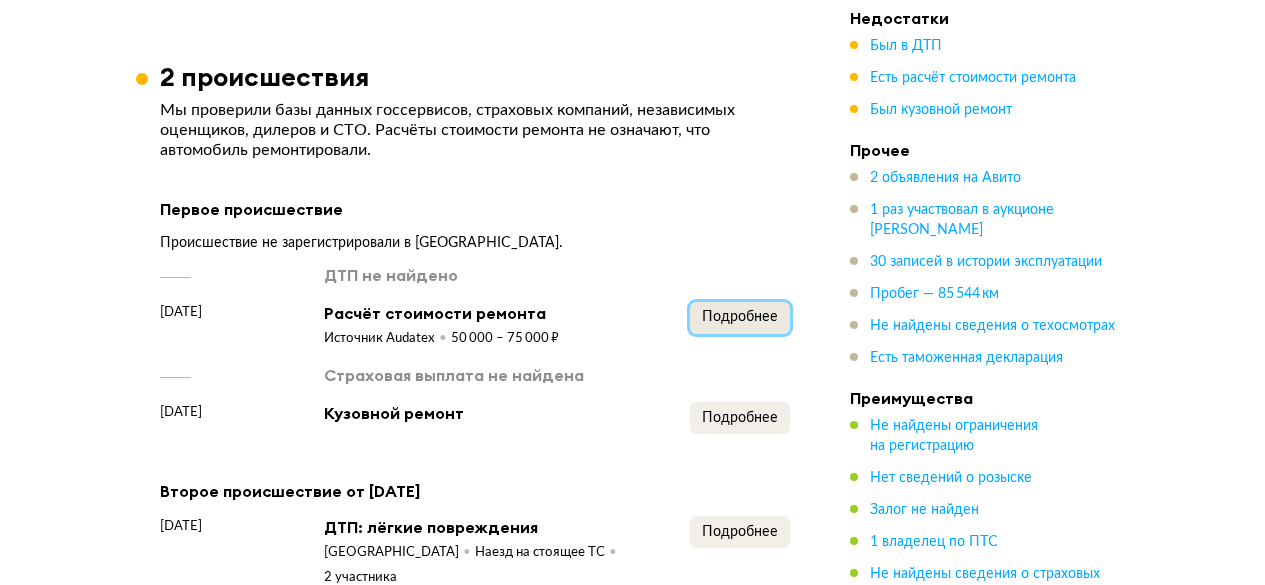click on "Подробнее" at bounding box center [740, 317] 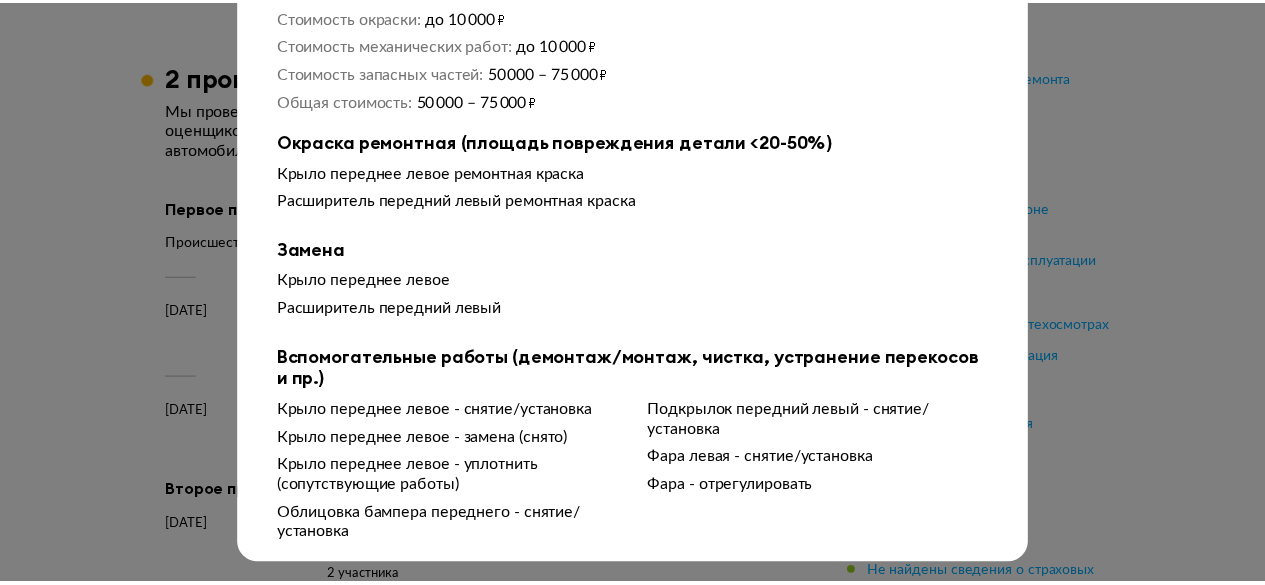 scroll, scrollTop: 0, scrollLeft: 0, axis: both 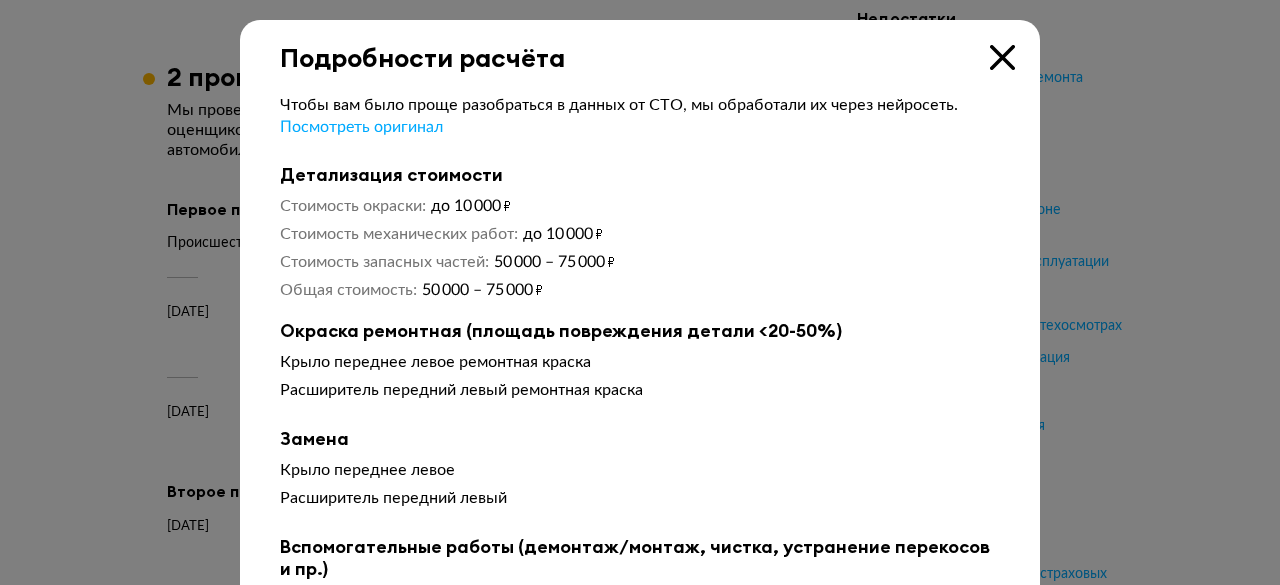click at bounding box center [1002, 57] 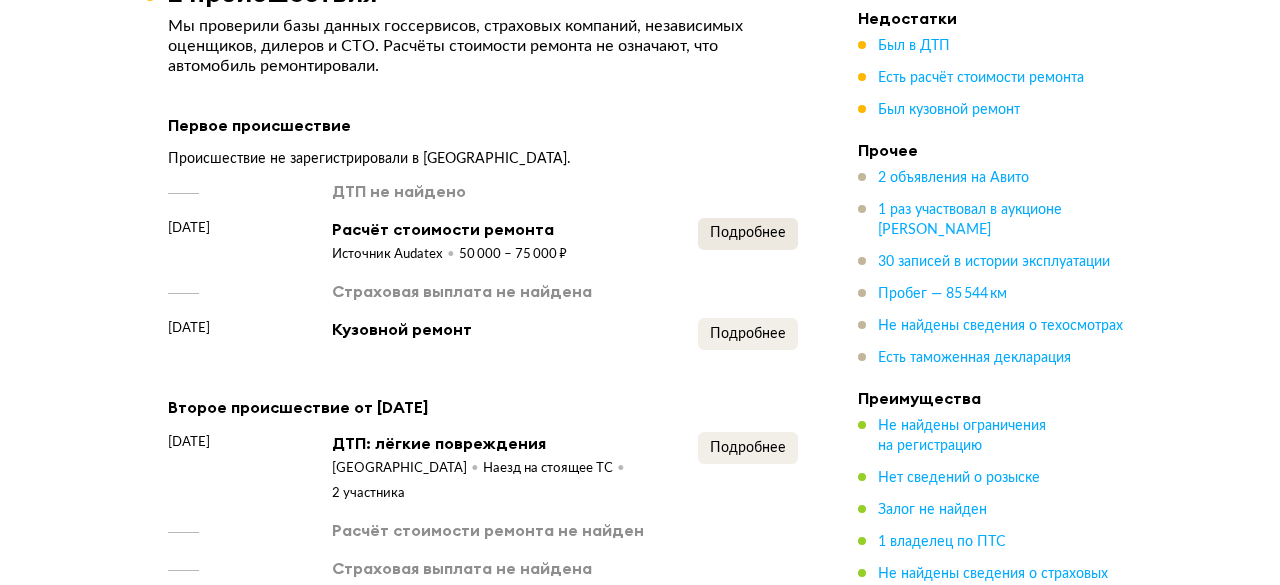 scroll, scrollTop: 2100, scrollLeft: 0, axis: vertical 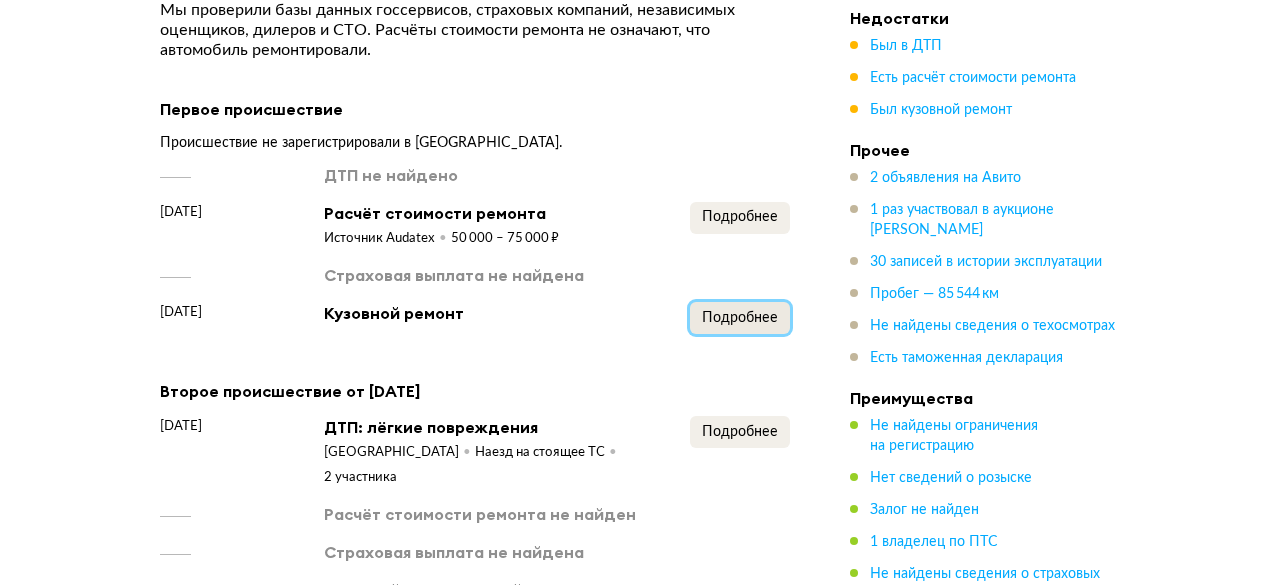 click on "Подробнее" at bounding box center [740, 318] 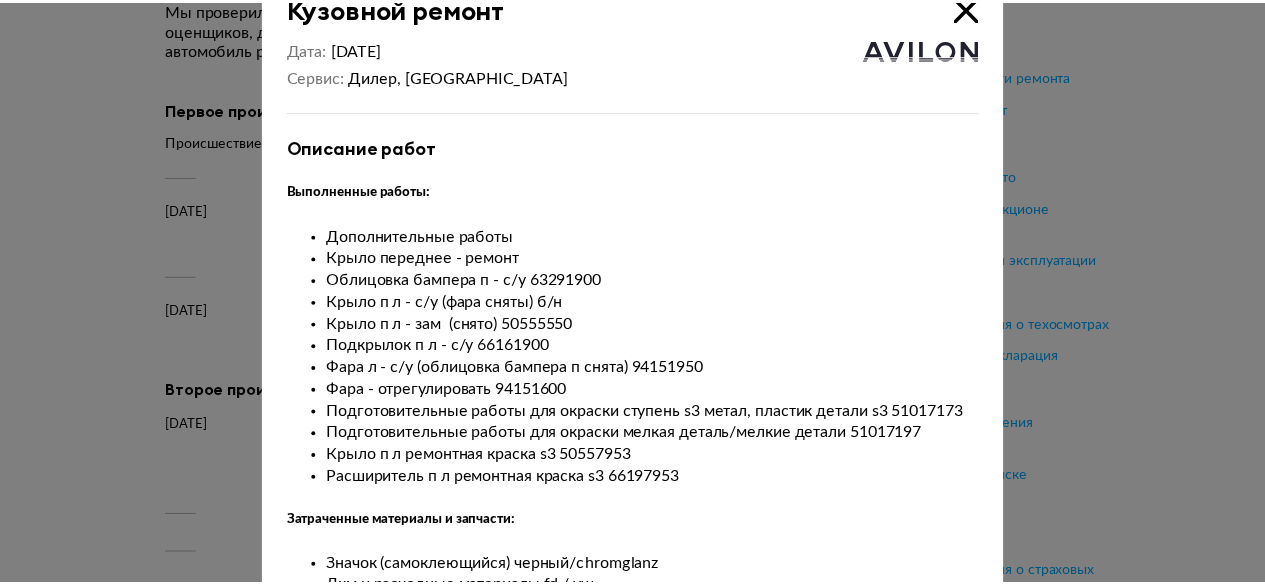 scroll, scrollTop: 0, scrollLeft: 0, axis: both 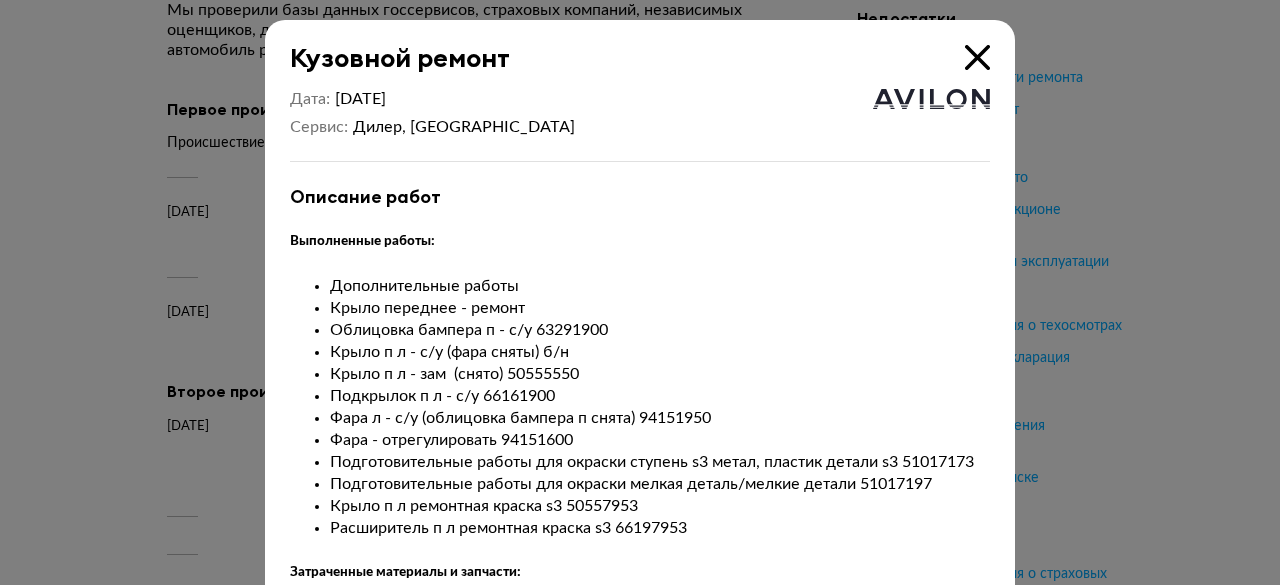 click at bounding box center (977, 57) 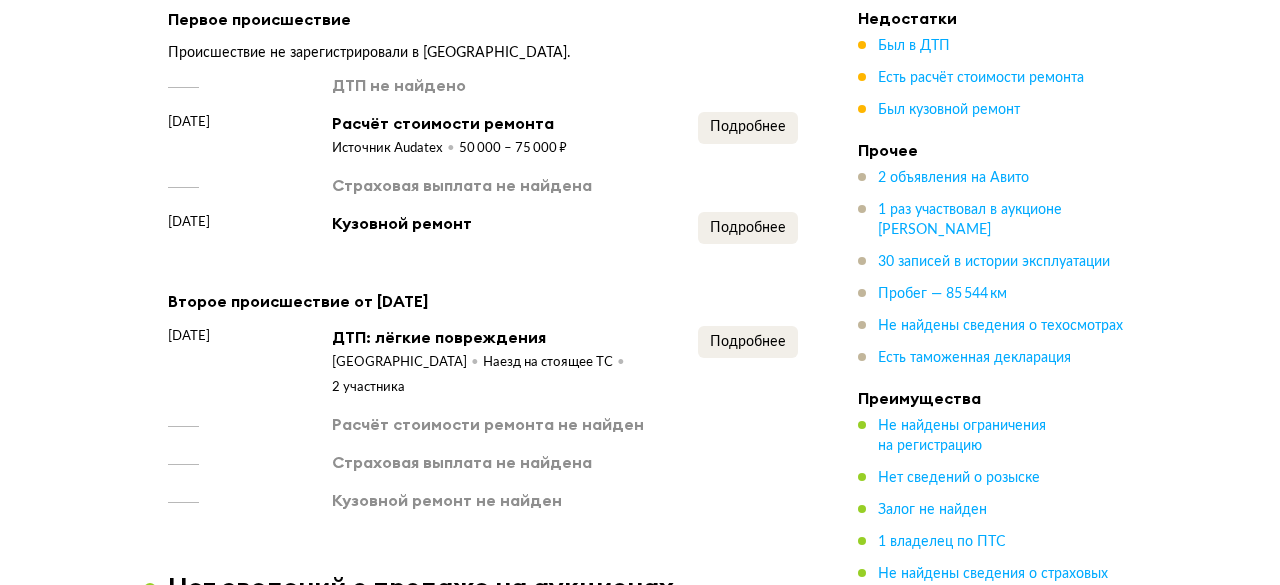scroll, scrollTop: 2200, scrollLeft: 0, axis: vertical 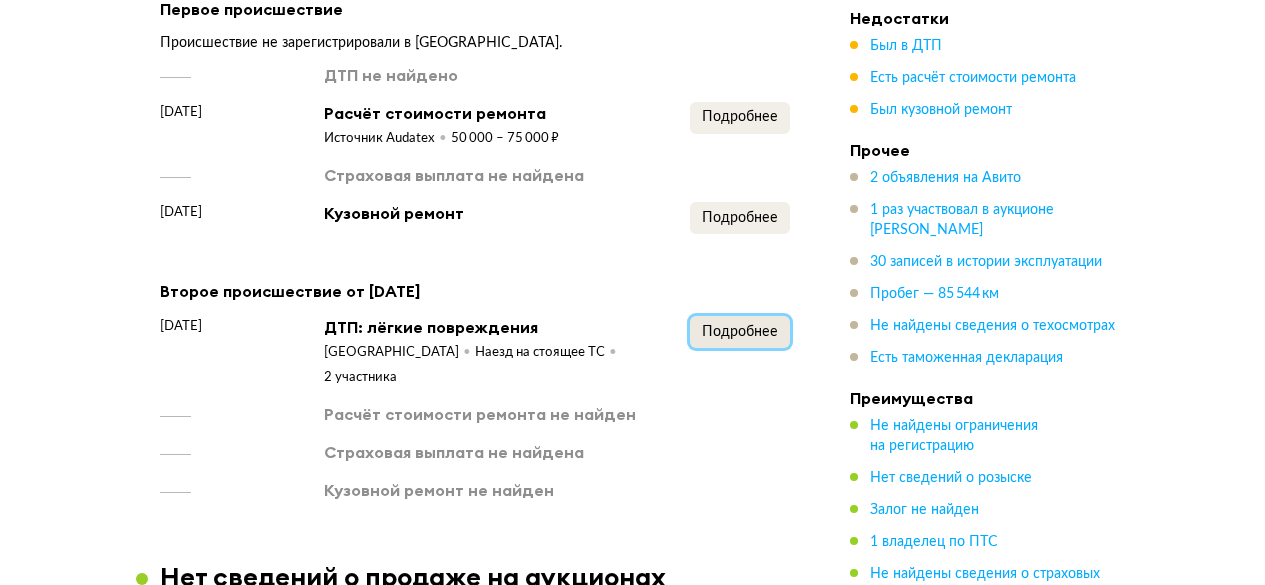 click on "Подробнее" at bounding box center [740, 332] 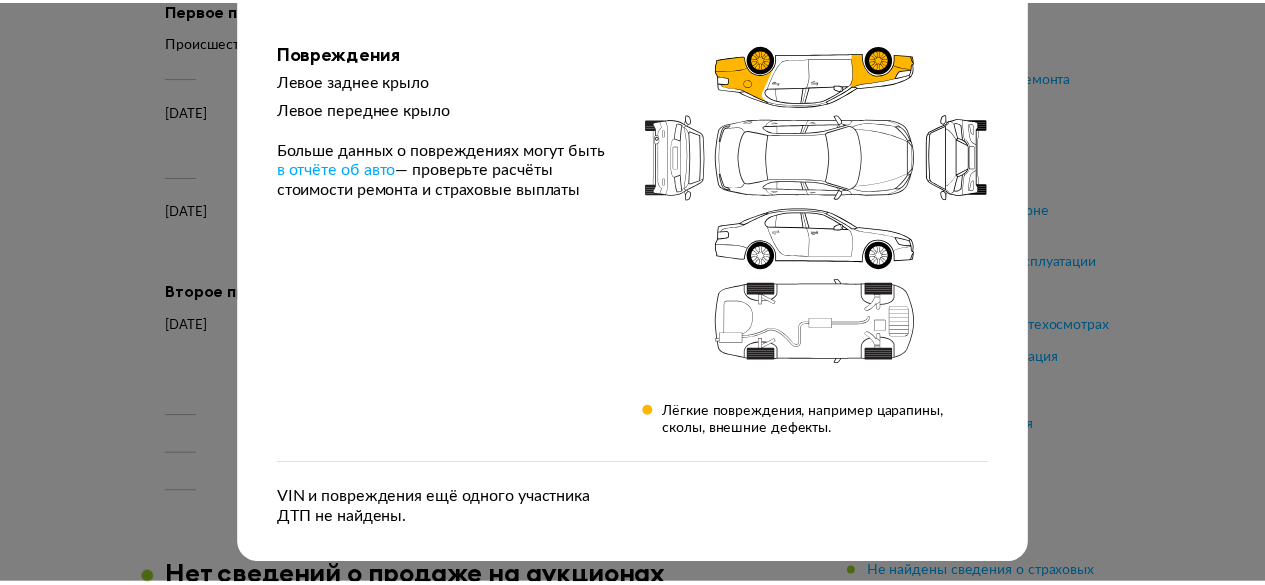scroll, scrollTop: 0, scrollLeft: 0, axis: both 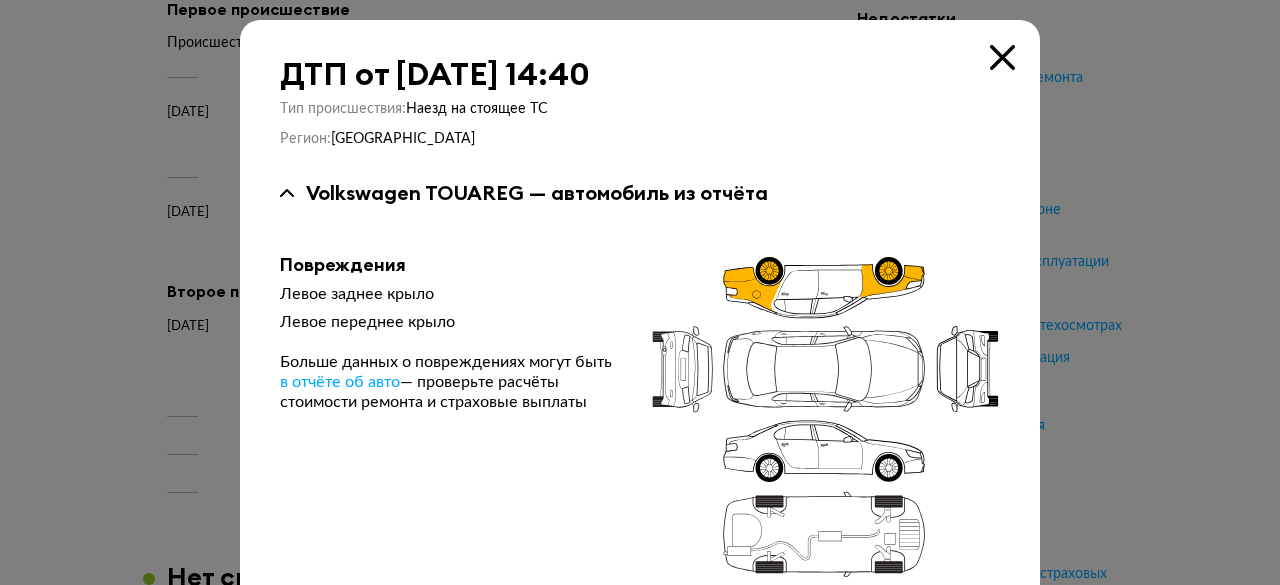 click at bounding box center [1002, 57] 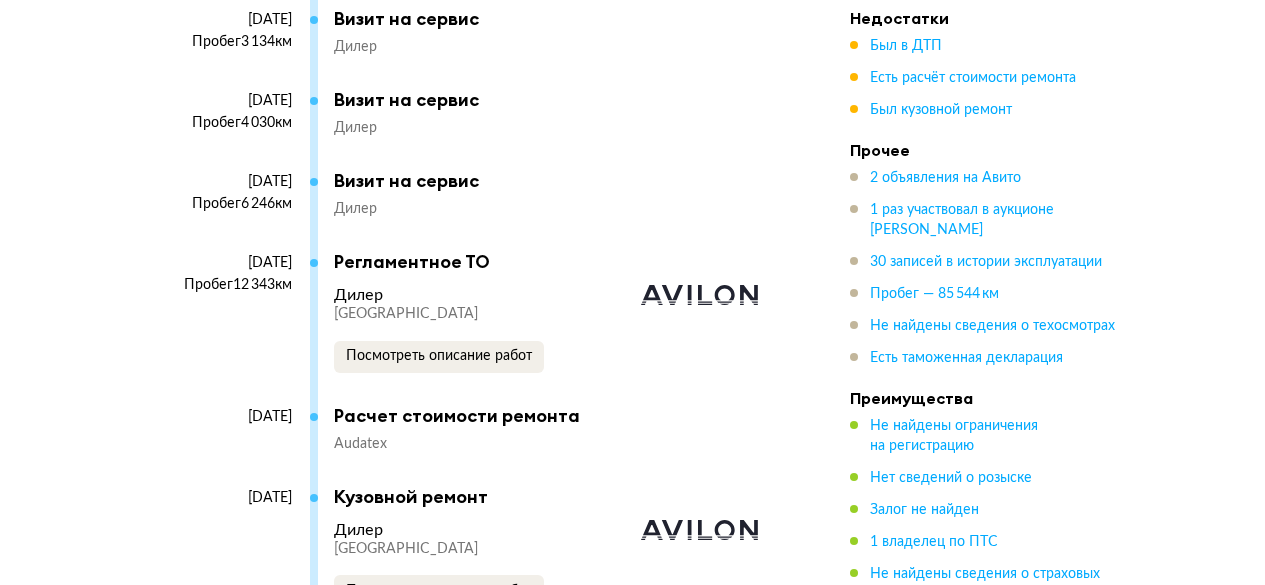 scroll, scrollTop: 5900, scrollLeft: 0, axis: vertical 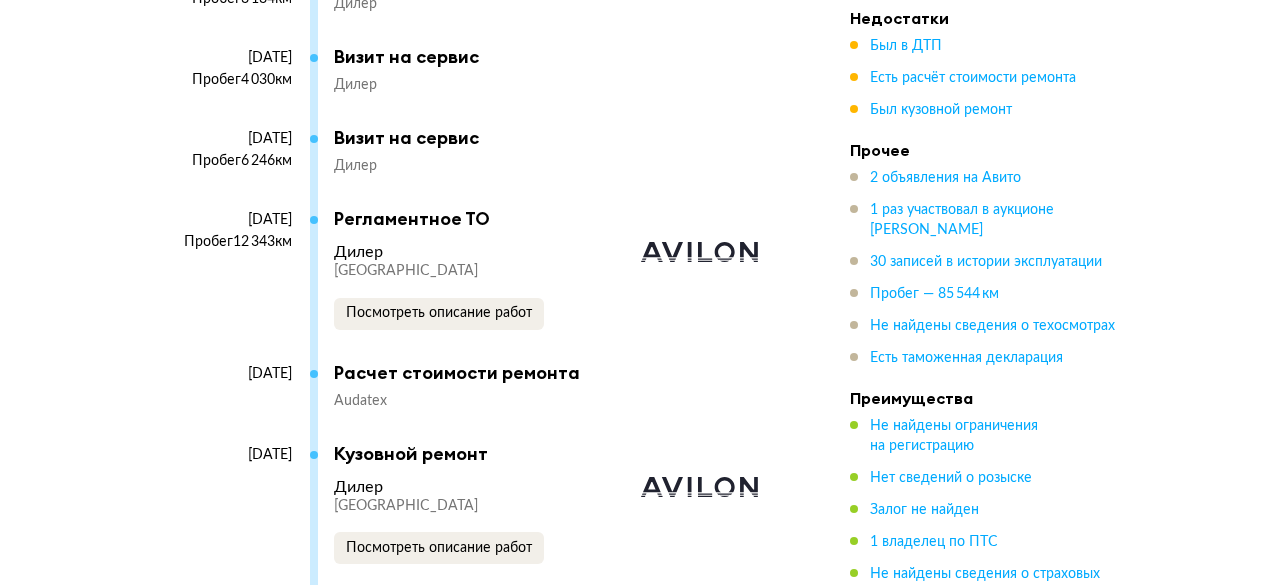click at bounding box center [699, 252] 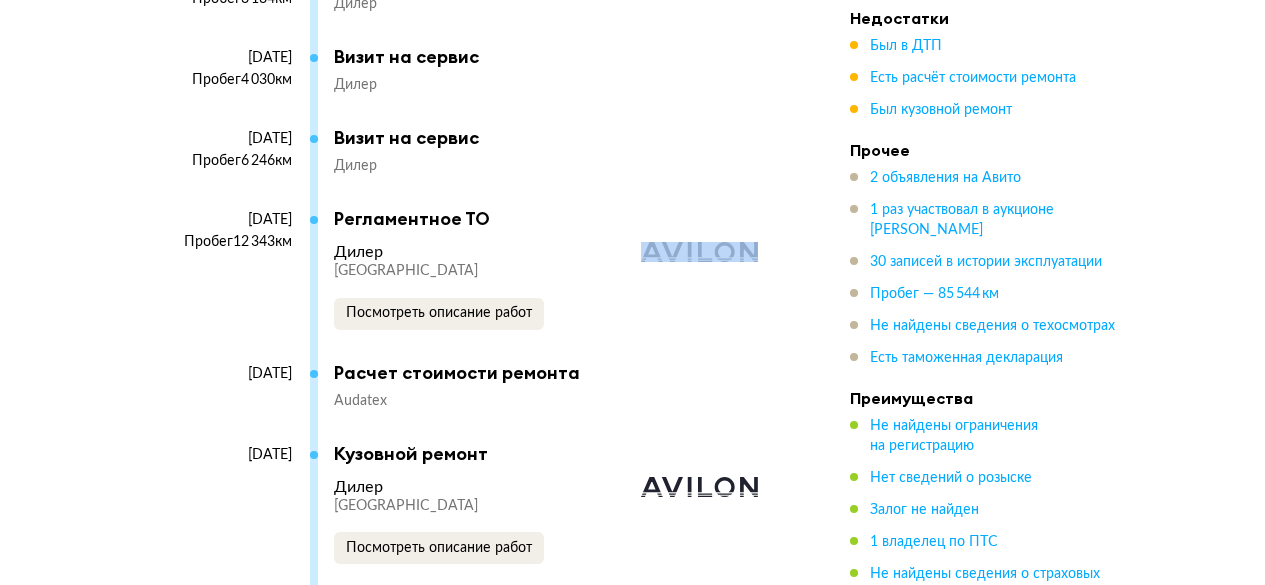 drag, startPoint x: 639, startPoint y: 222, endPoint x: 747, endPoint y: 222, distance: 108 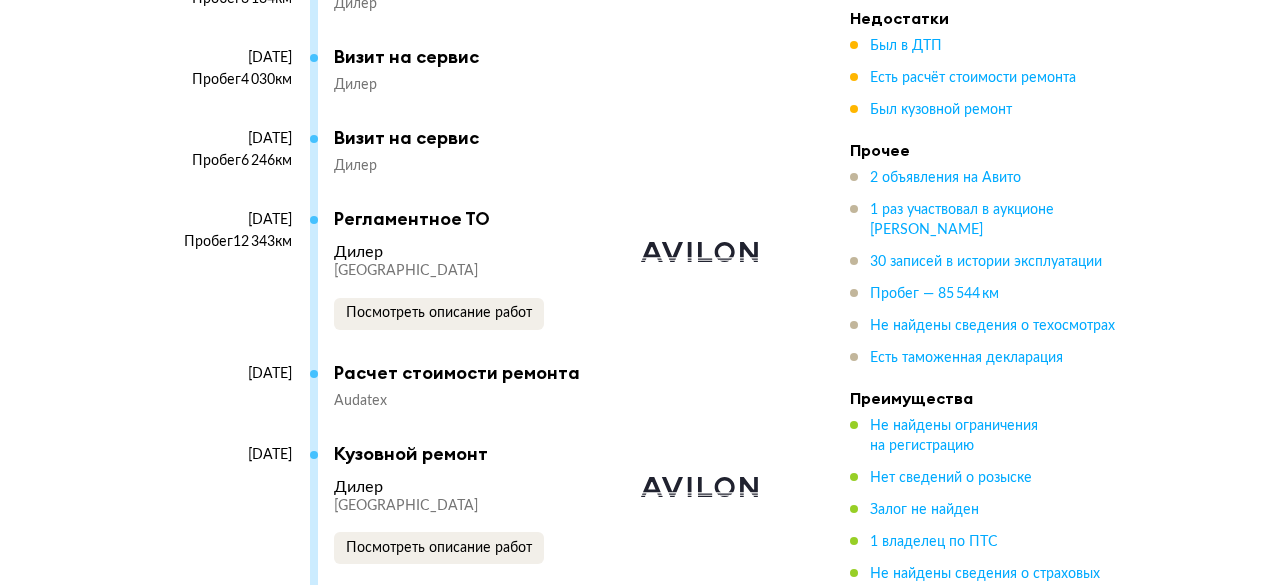click on "Дилер Москва Посмотреть описание работ" at bounding box center [552, 285] 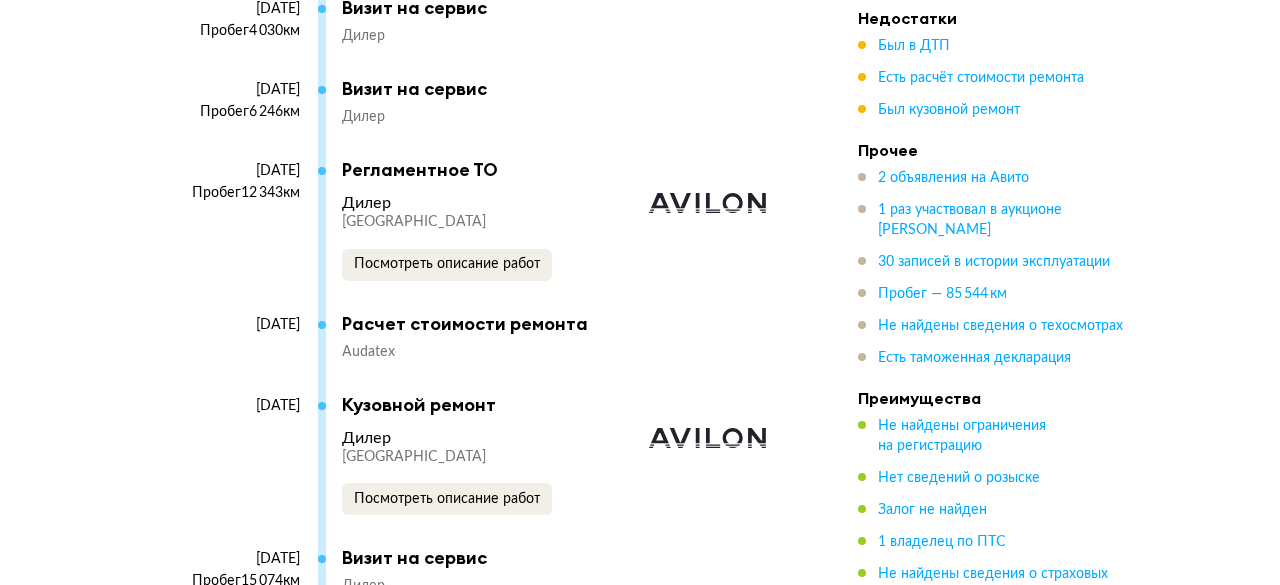 scroll, scrollTop: 5800, scrollLeft: 0, axis: vertical 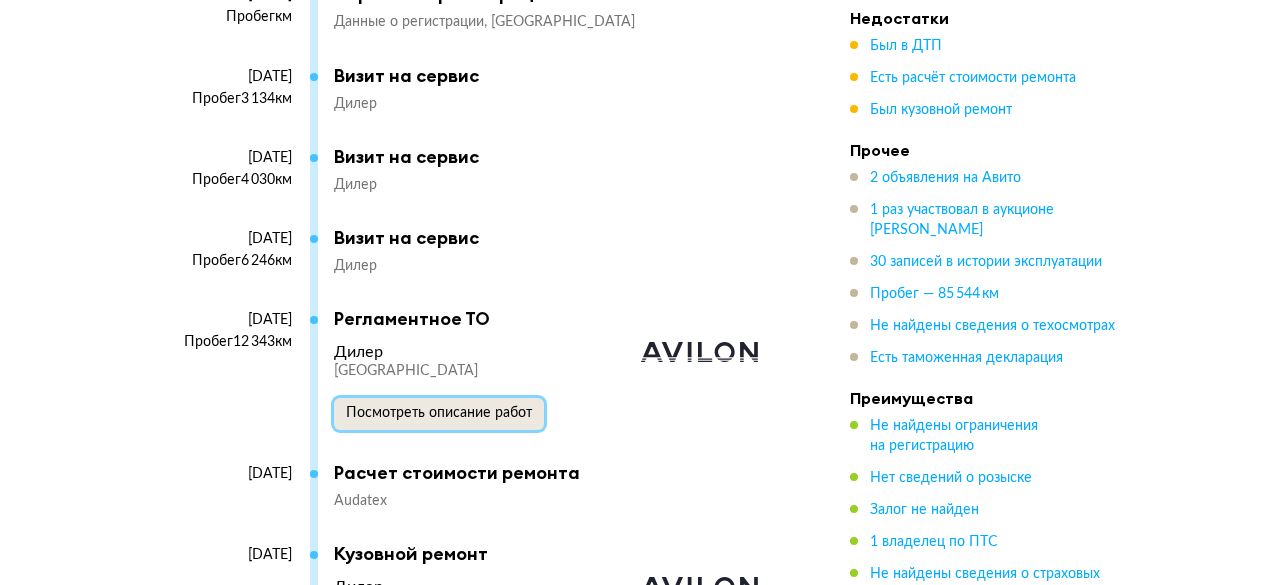 click on "Посмотреть описание работ" at bounding box center (439, 413) 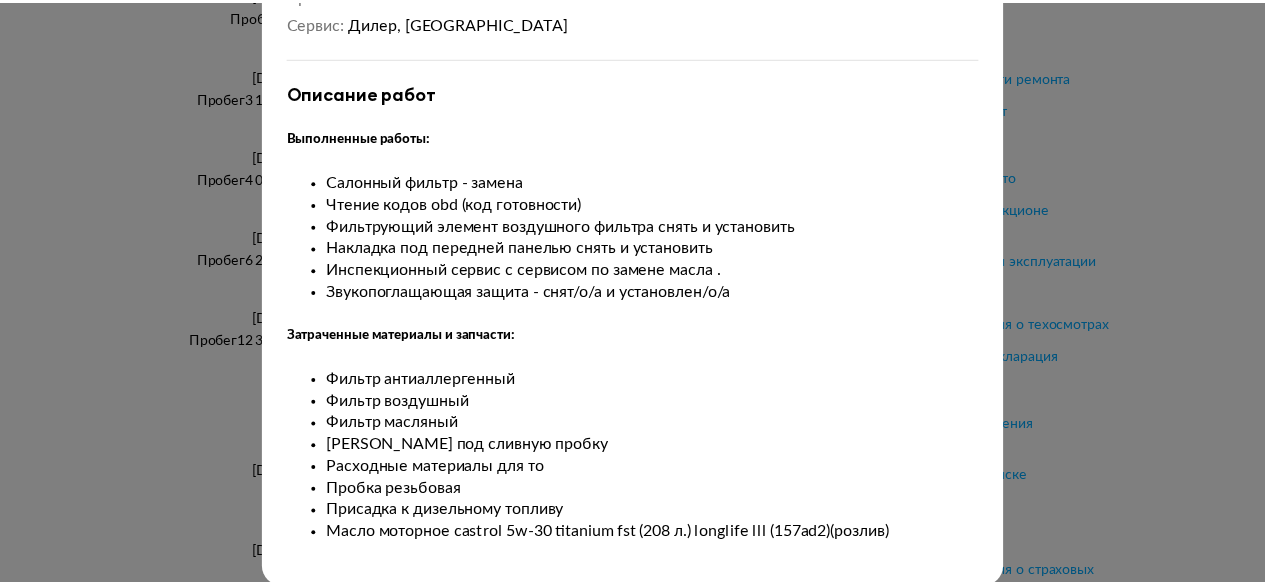 scroll, scrollTop: 156, scrollLeft: 0, axis: vertical 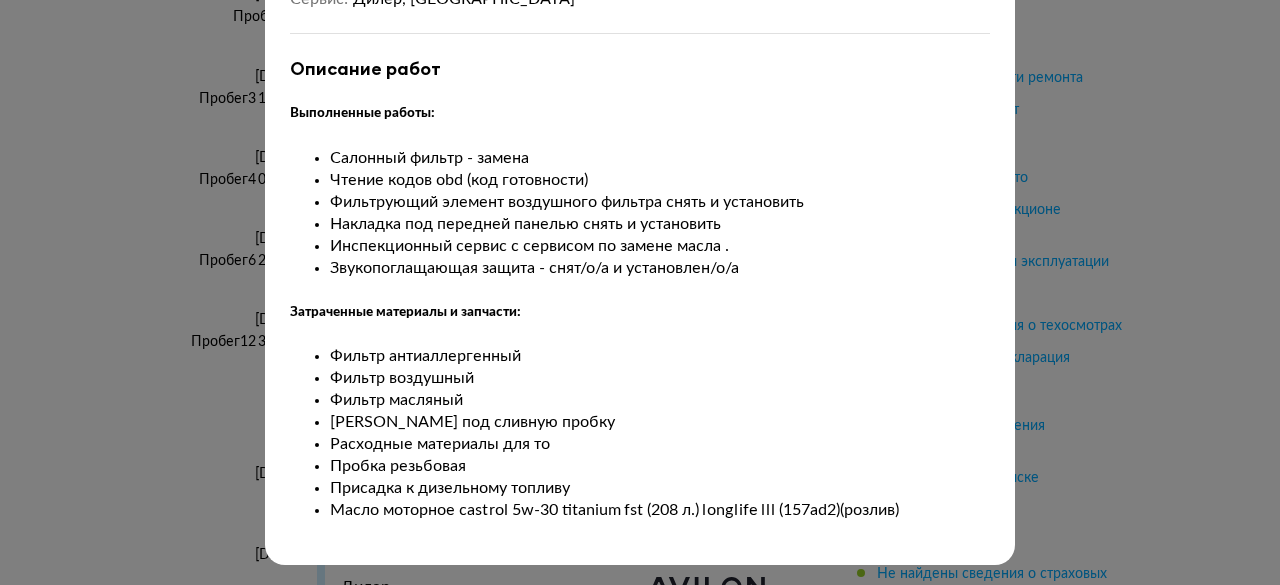 type 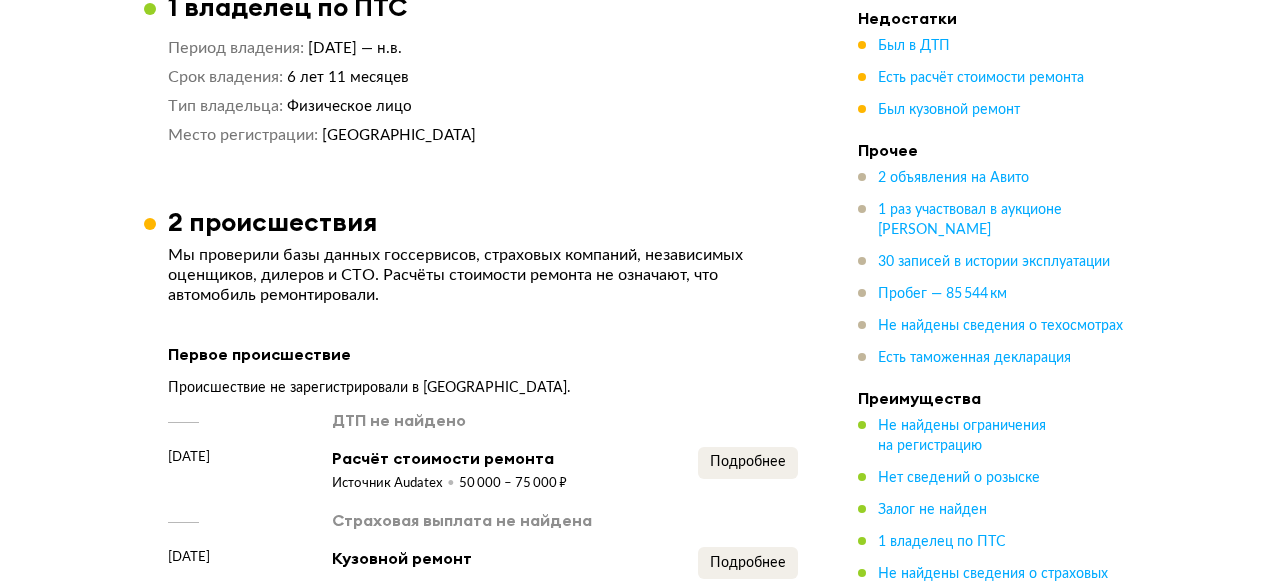 scroll, scrollTop: 2000, scrollLeft: 0, axis: vertical 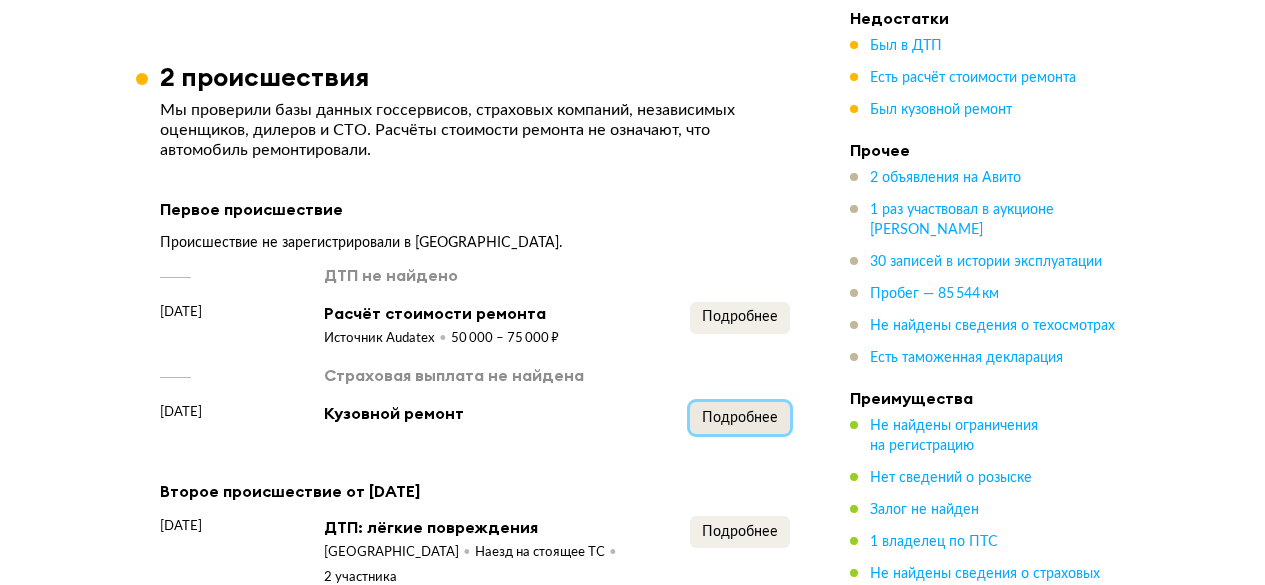 click on "Подробнее" at bounding box center [740, 418] 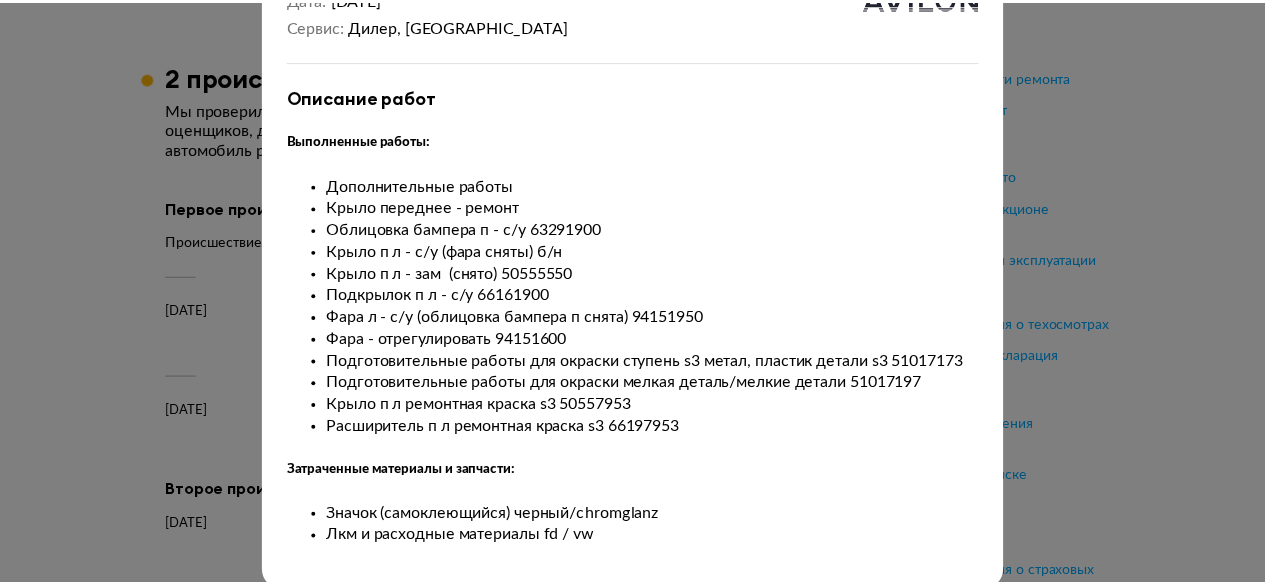 scroll, scrollTop: 128, scrollLeft: 0, axis: vertical 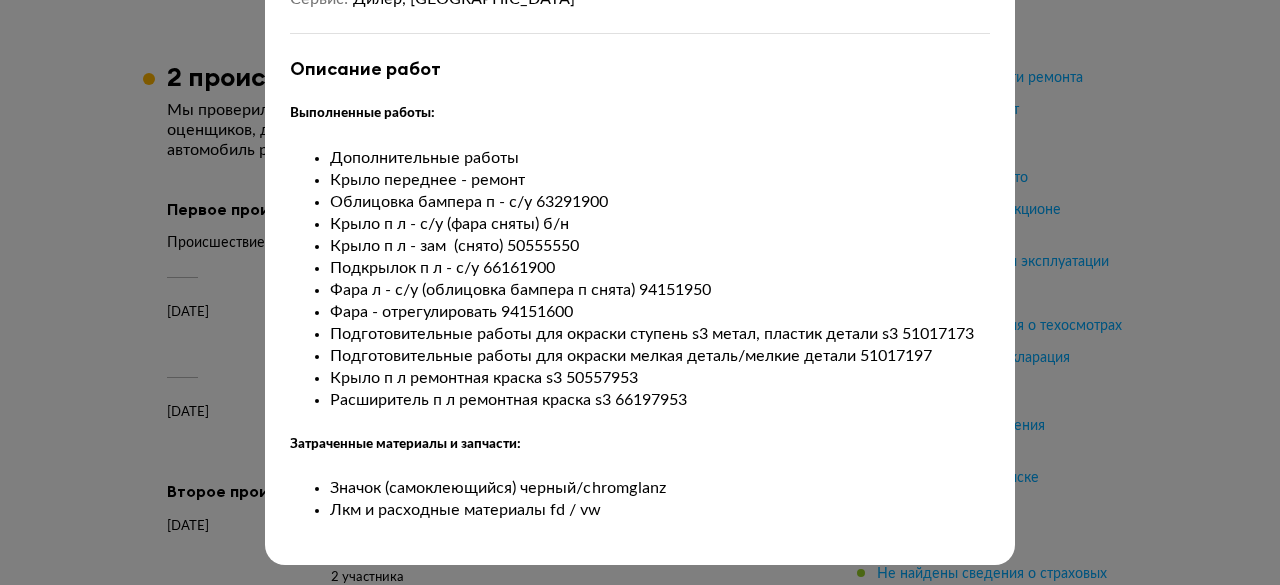 type 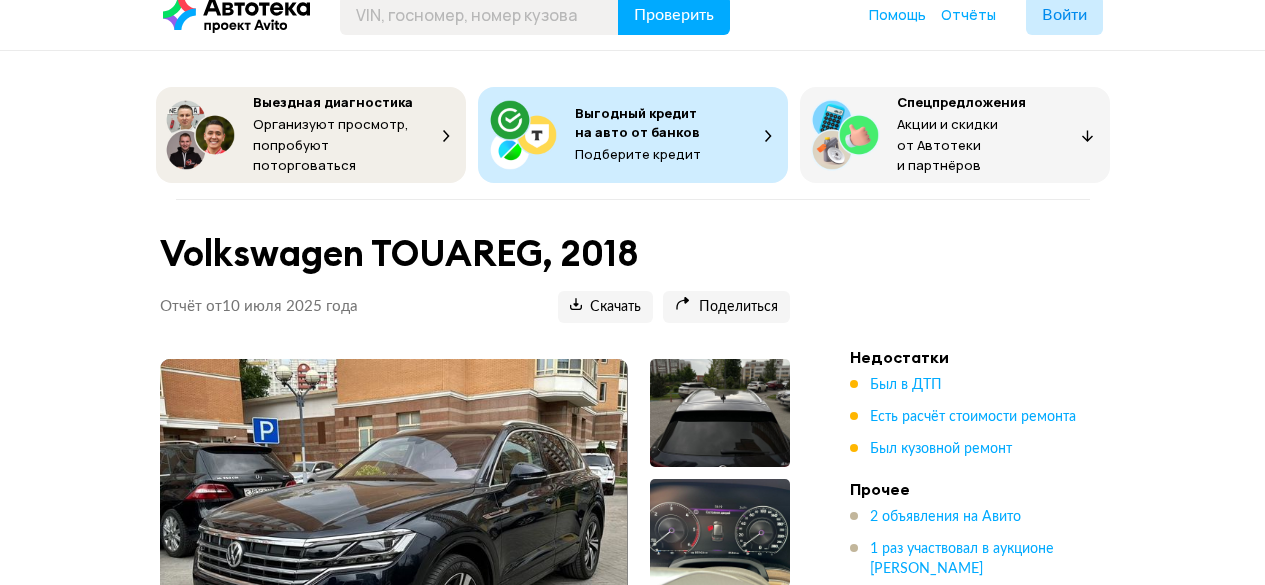 scroll, scrollTop: 0, scrollLeft: 0, axis: both 